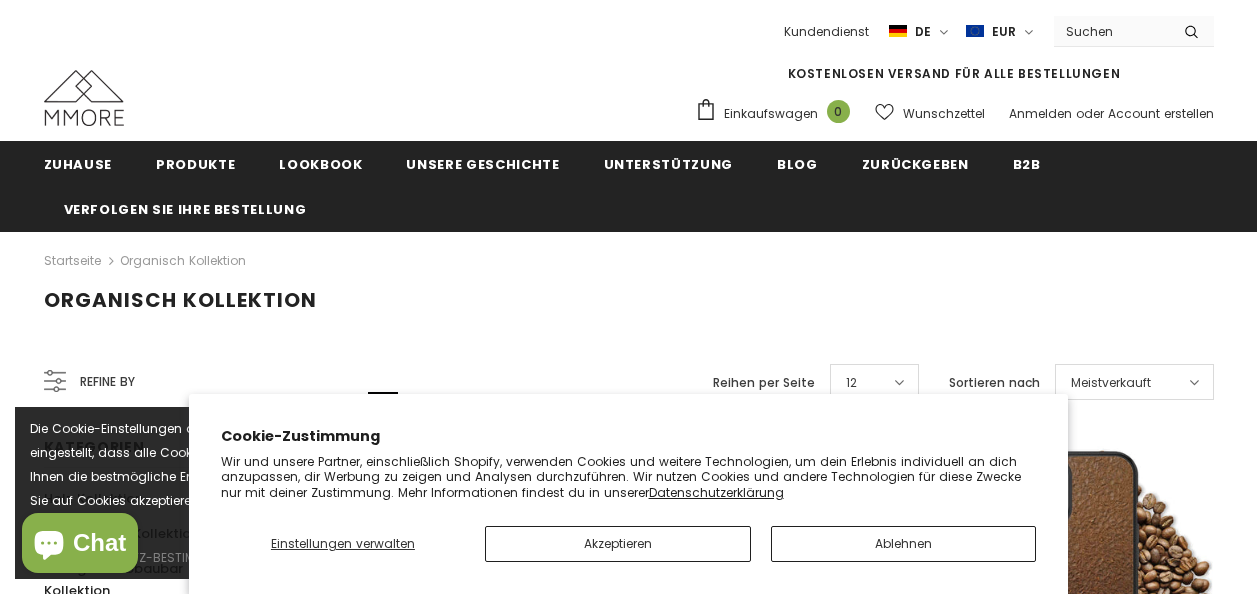 scroll, scrollTop: 0, scrollLeft: 0, axis: both 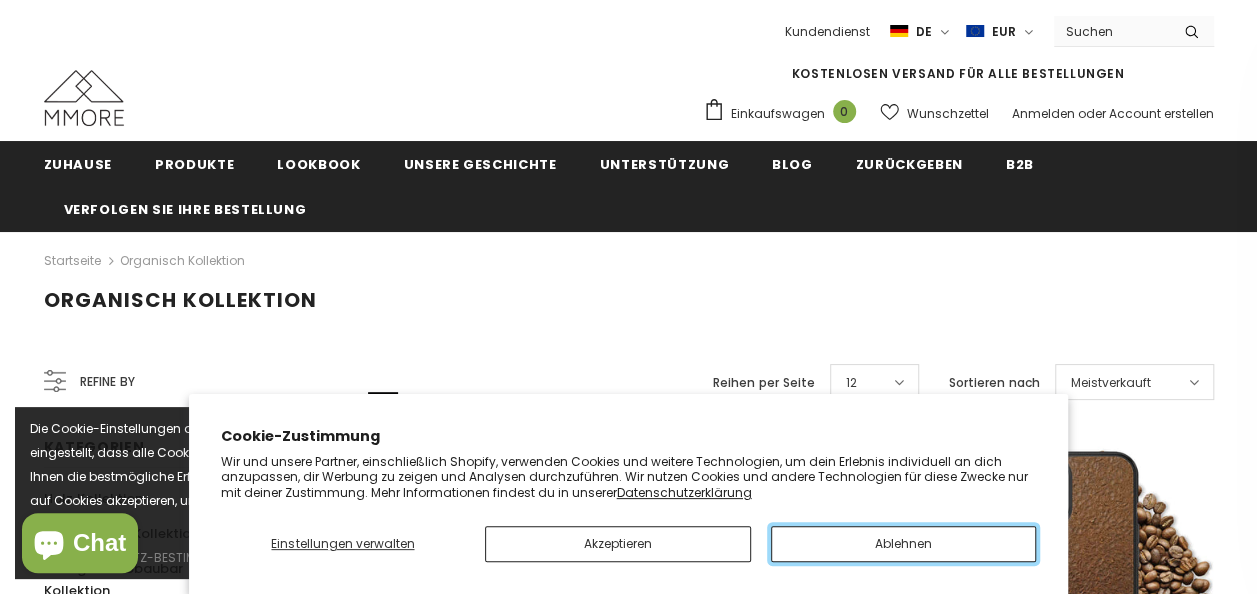 click on "Ablehnen" at bounding box center [904, 544] 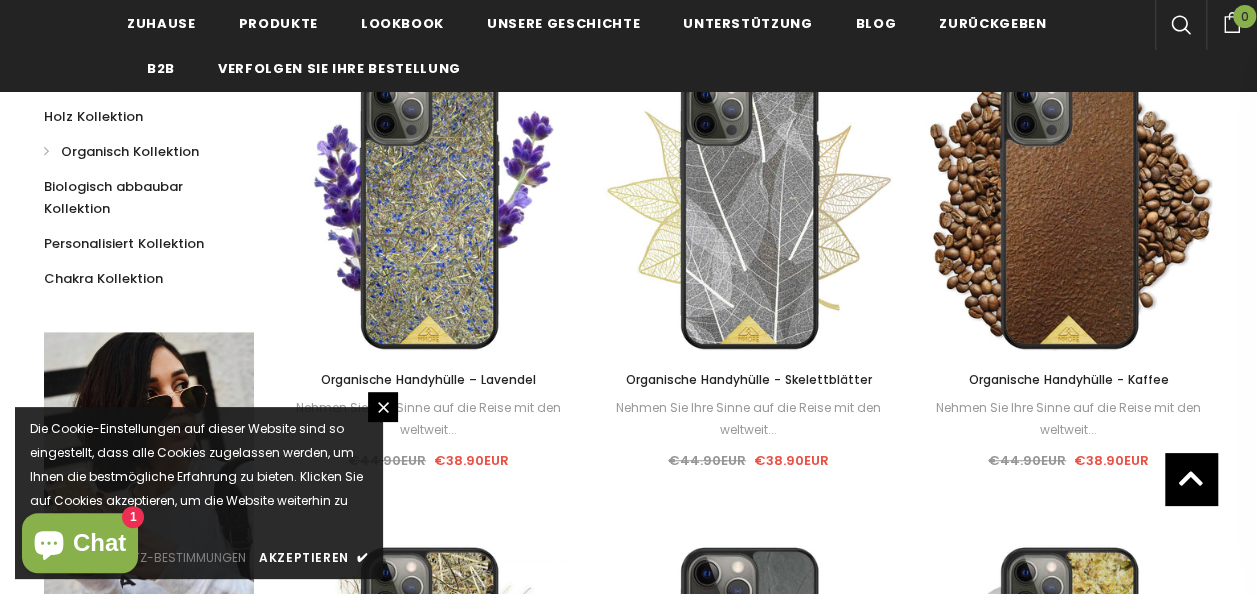 scroll, scrollTop: 382, scrollLeft: 0, axis: vertical 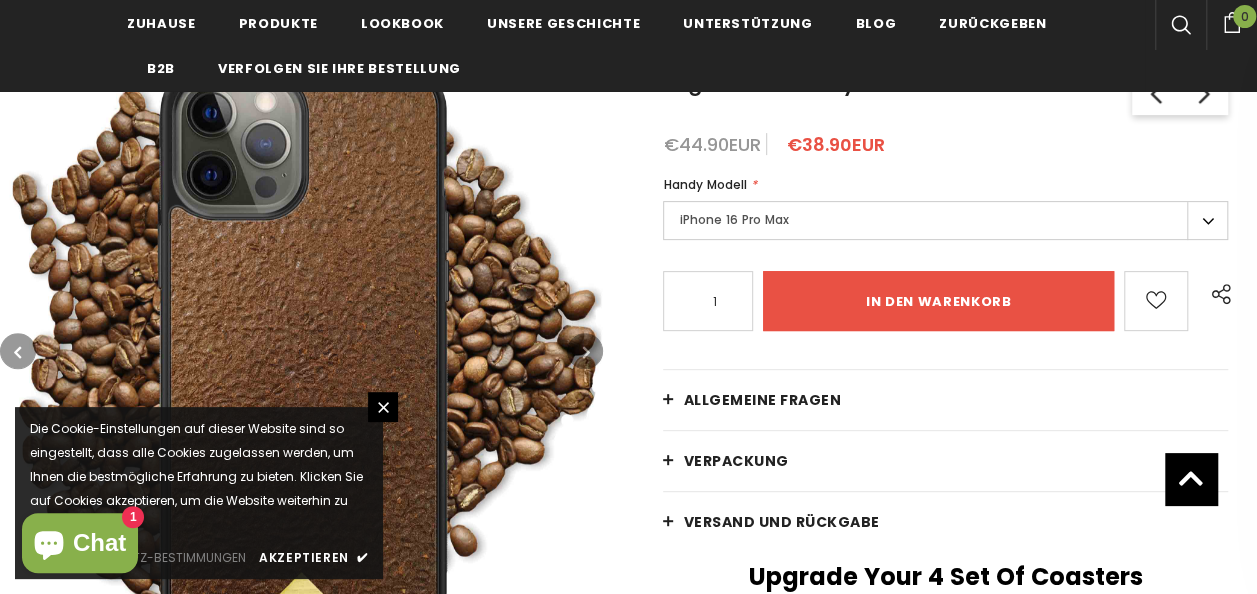 drag, startPoint x: 460, startPoint y: 405, endPoint x: 1005, endPoint y: 424, distance: 545.3311 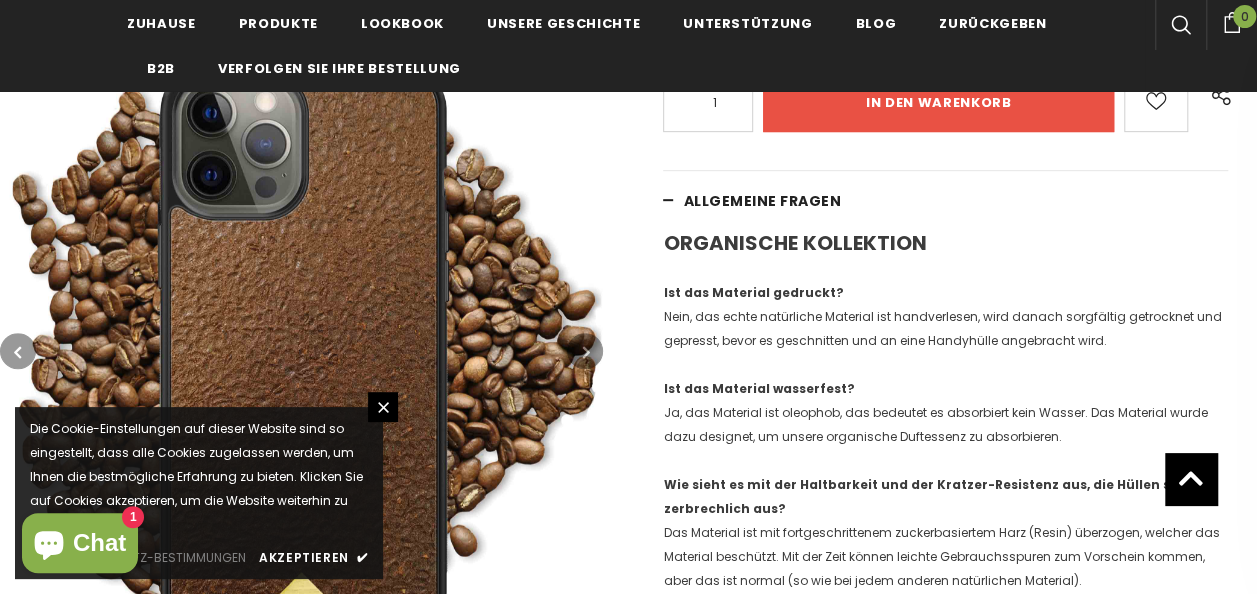 scroll, scrollTop: 447, scrollLeft: 0, axis: vertical 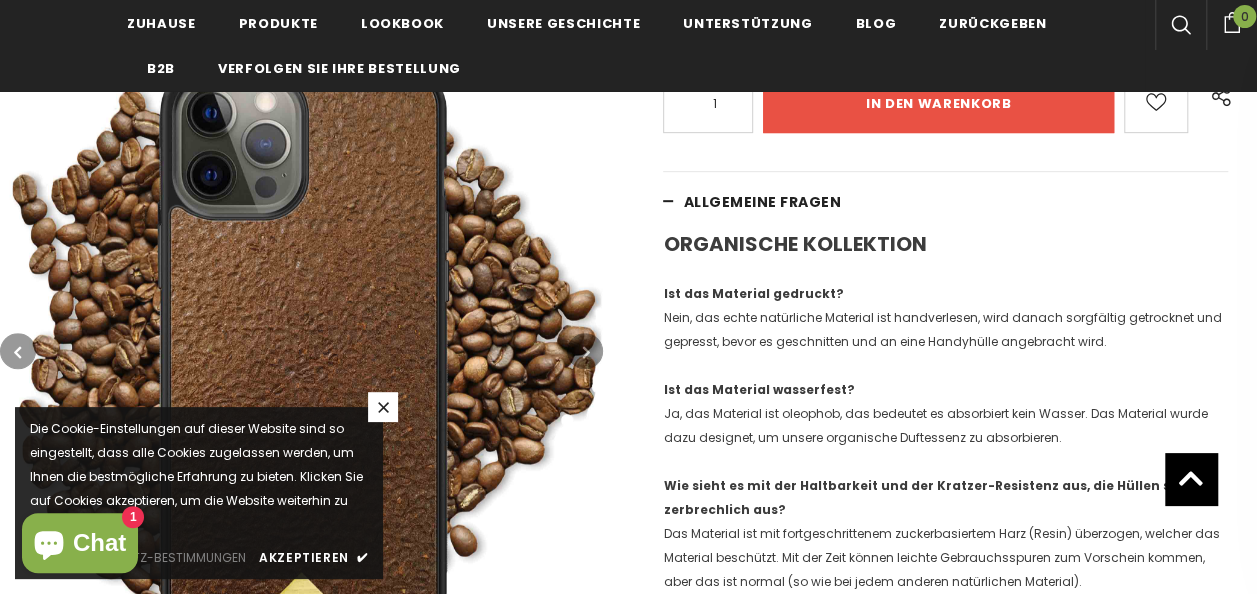 click 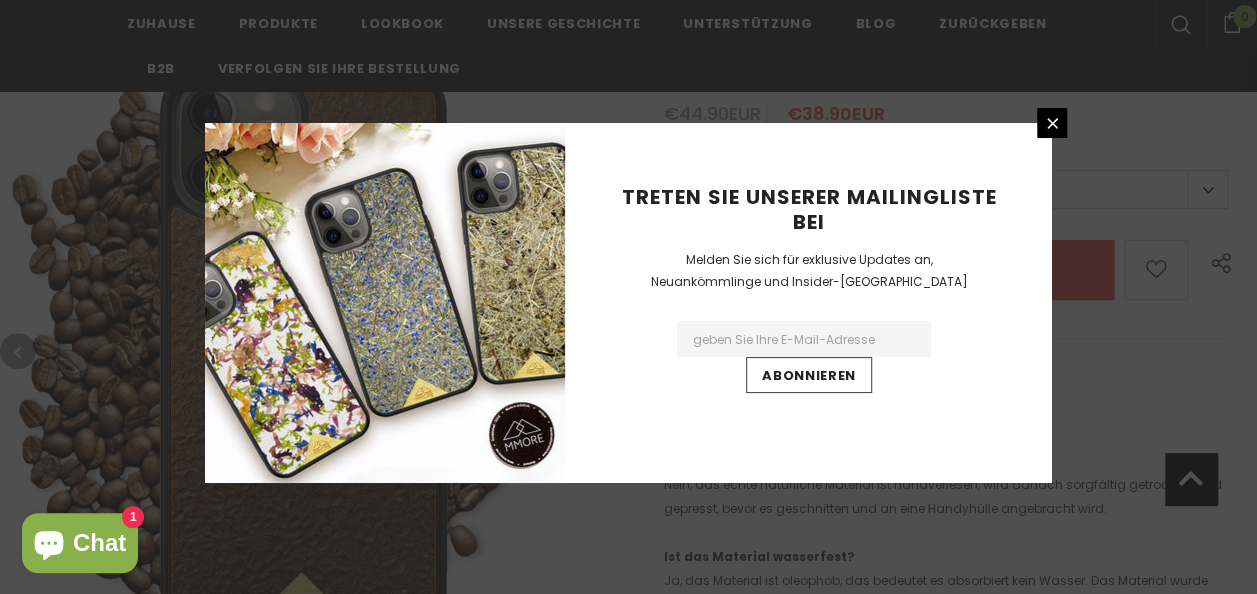 scroll, scrollTop: 281, scrollLeft: 0, axis: vertical 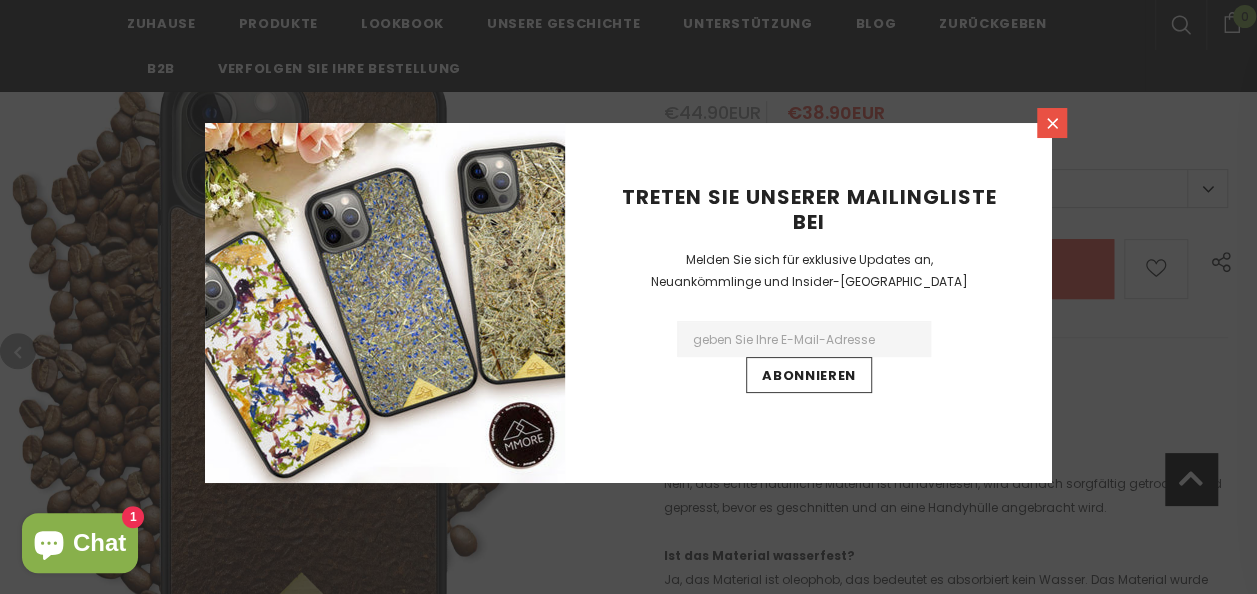 click 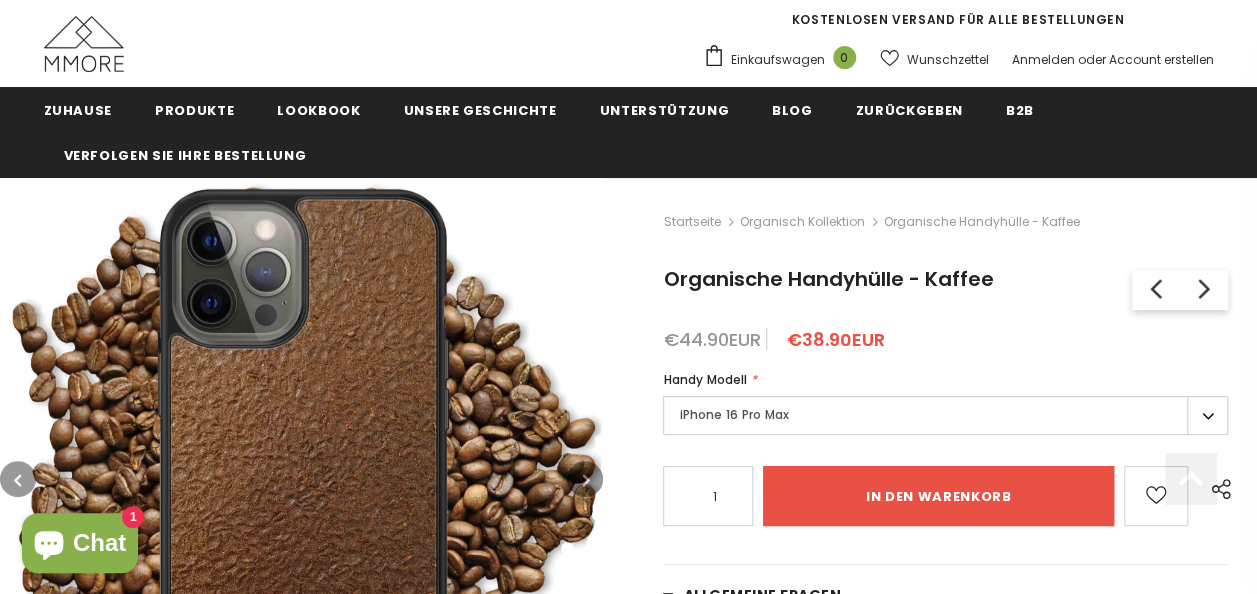 scroll, scrollTop: 53, scrollLeft: 0, axis: vertical 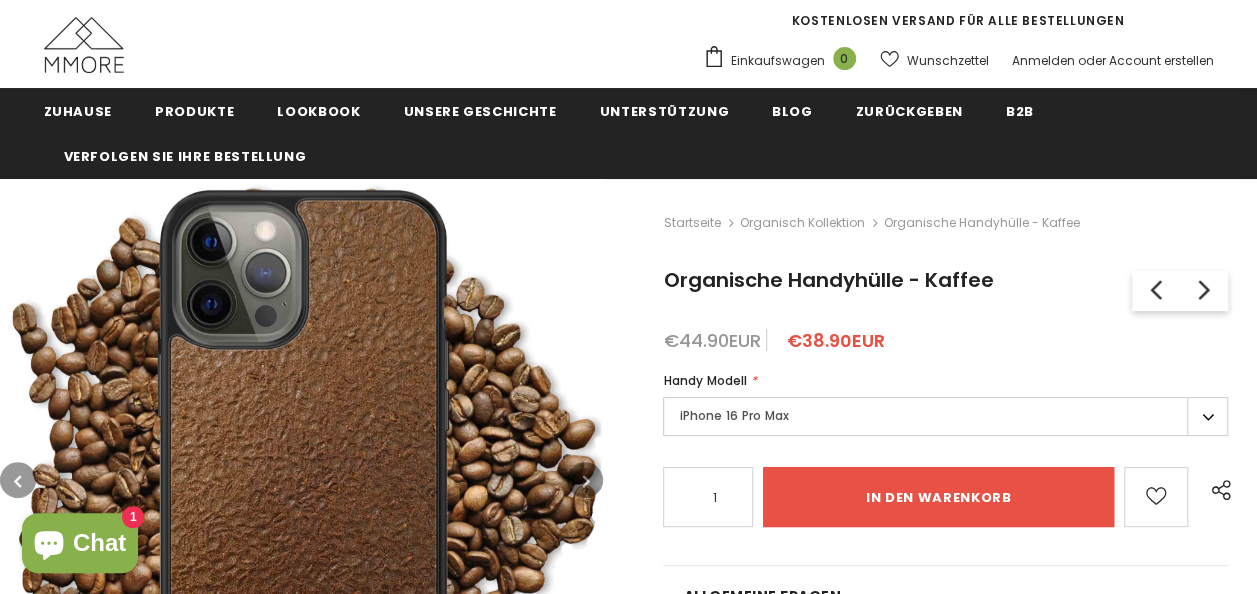 click on "iPhone 16 Pro Max" at bounding box center (945, 416) 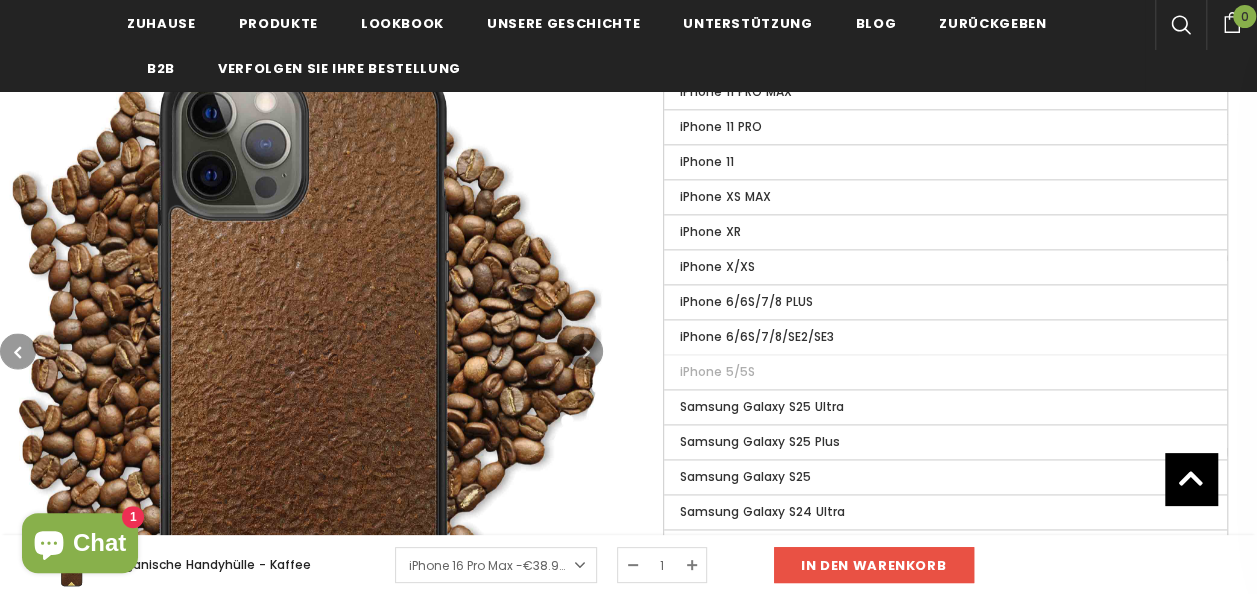 scroll, scrollTop: 1158, scrollLeft: 0, axis: vertical 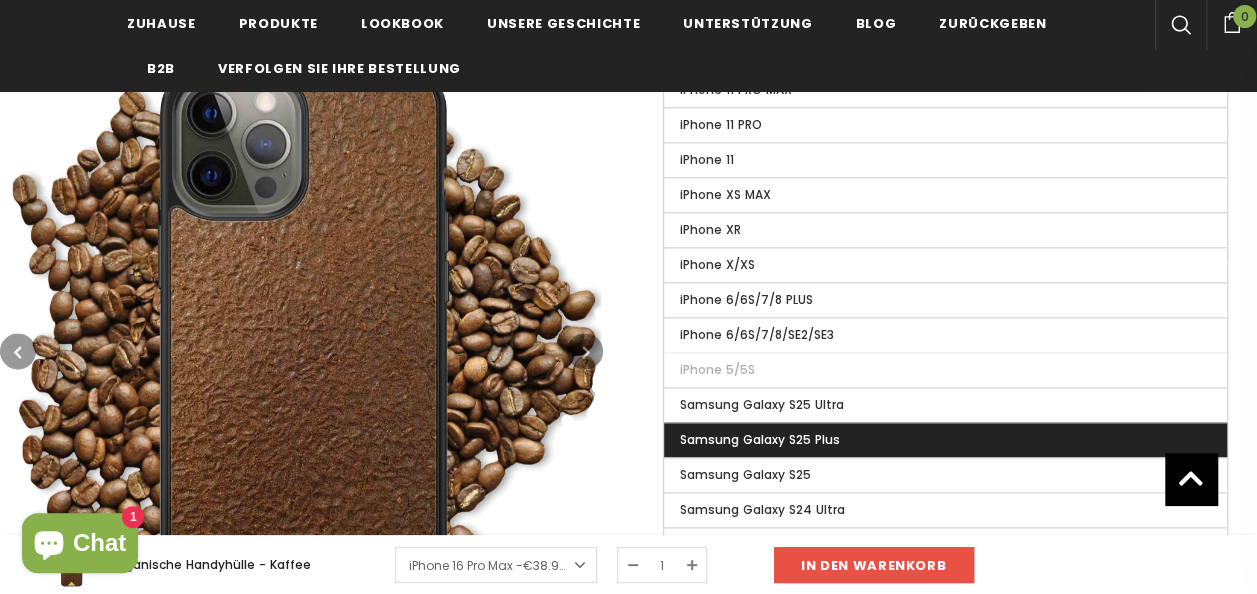 click on "Samsung Galaxy S25 Plus" at bounding box center (945, 440) 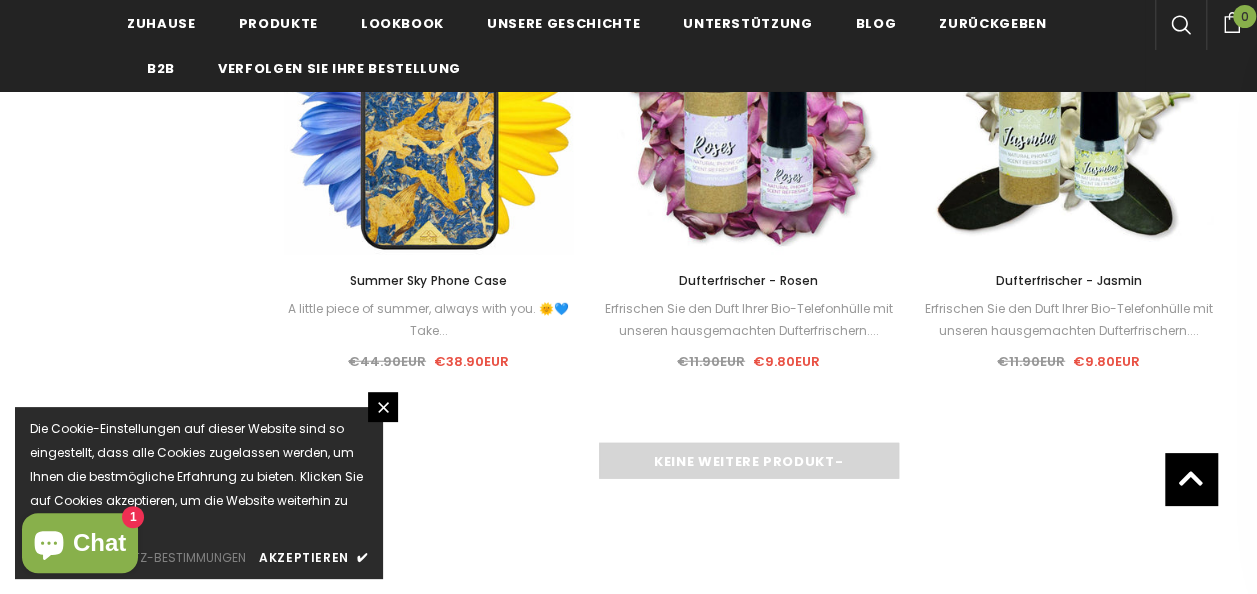 scroll, scrollTop: 2391, scrollLeft: 0, axis: vertical 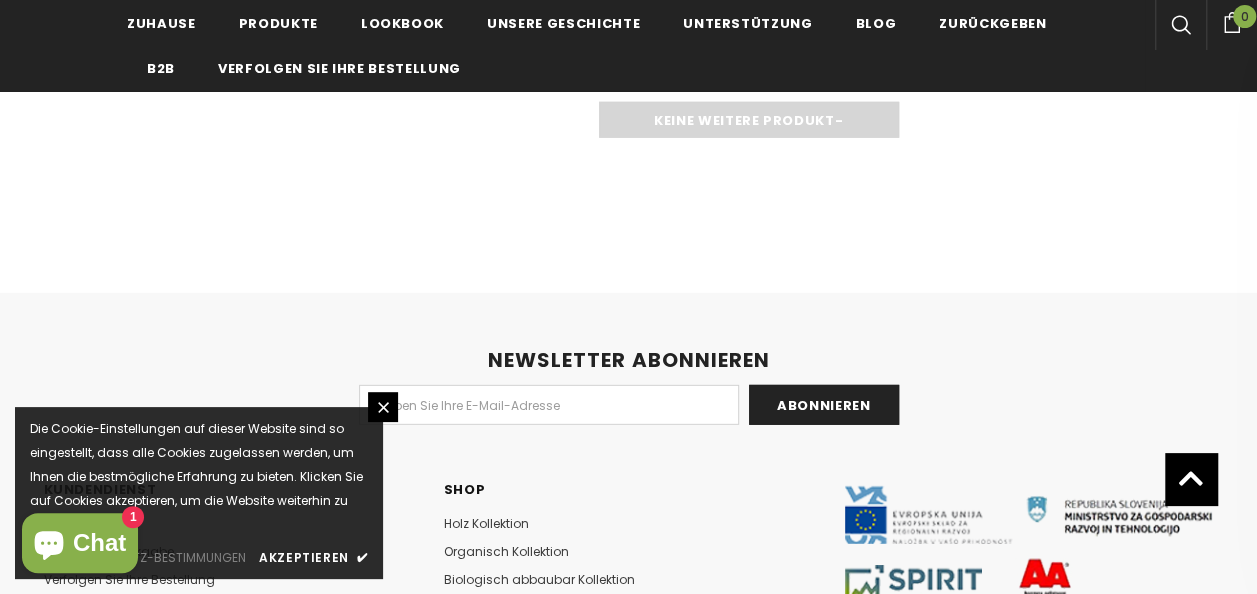 click on "NEWSLETTER ABONNIEREN
Abonnieren
Kundendienst
Kontaktiere uns
Versand & Rückgabe" at bounding box center [629, 535] 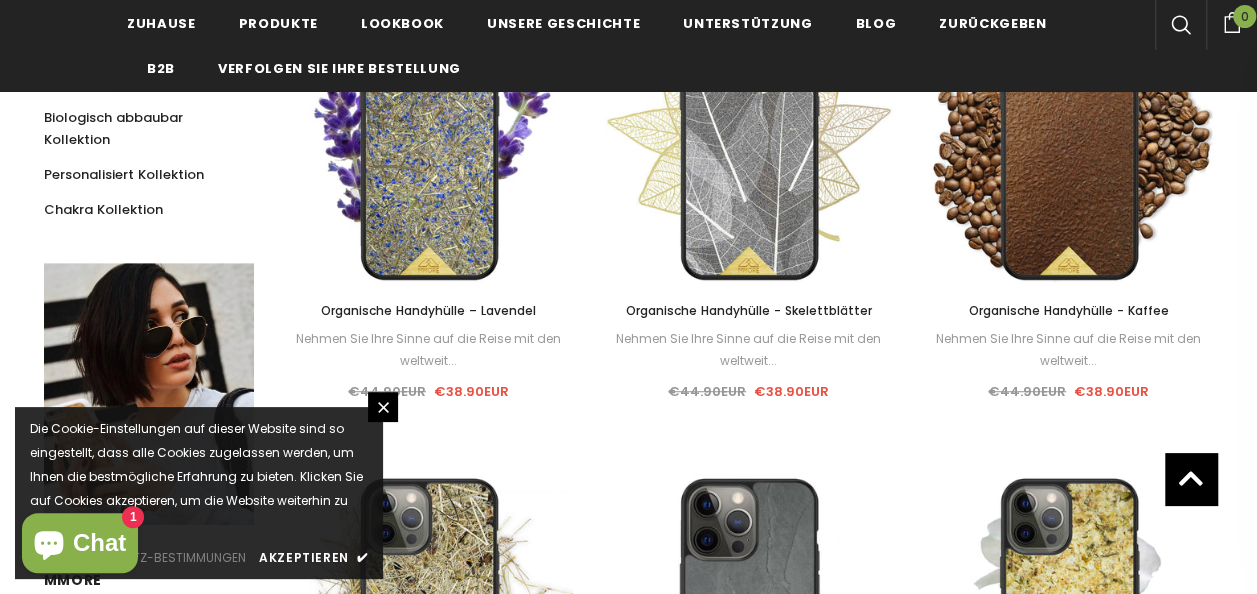 scroll, scrollTop: 450, scrollLeft: 0, axis: vertical 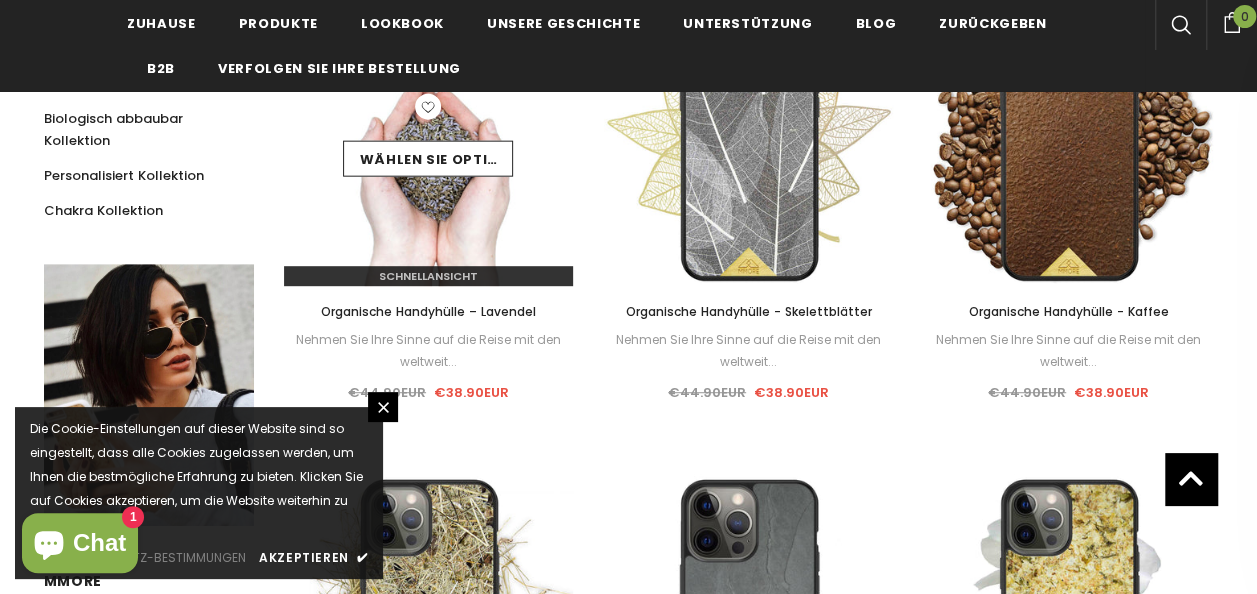 click on "Schnellansicht" at bounding box center [429, 268] 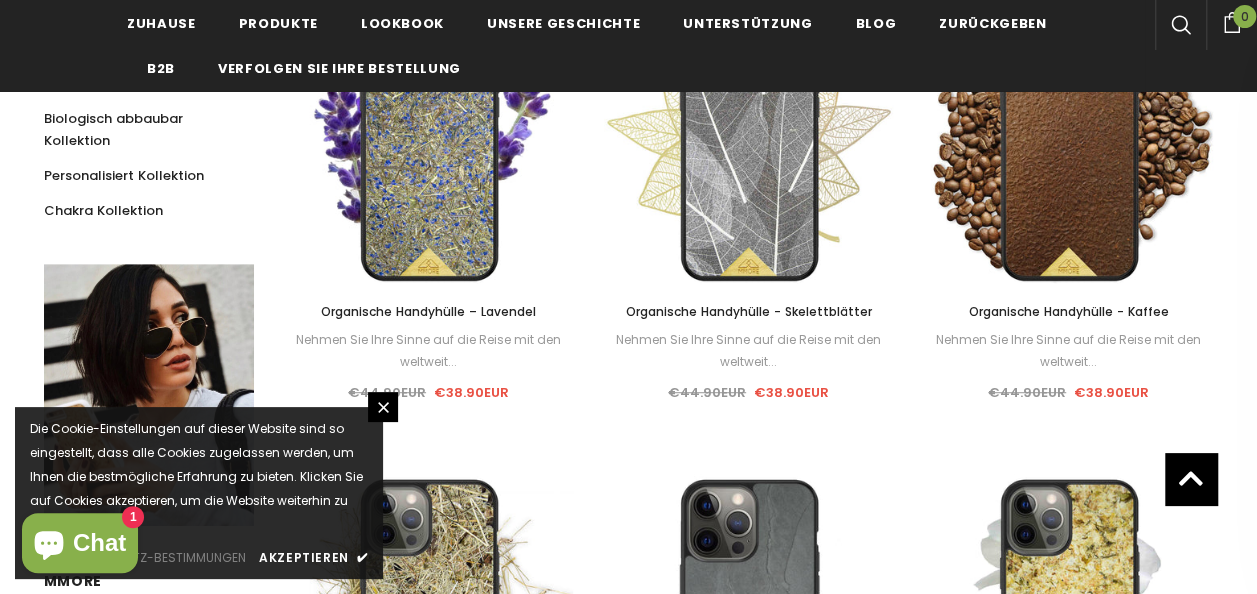 click on "Organische Handyhülle – Lavendel" at bounding box center (428, 311) 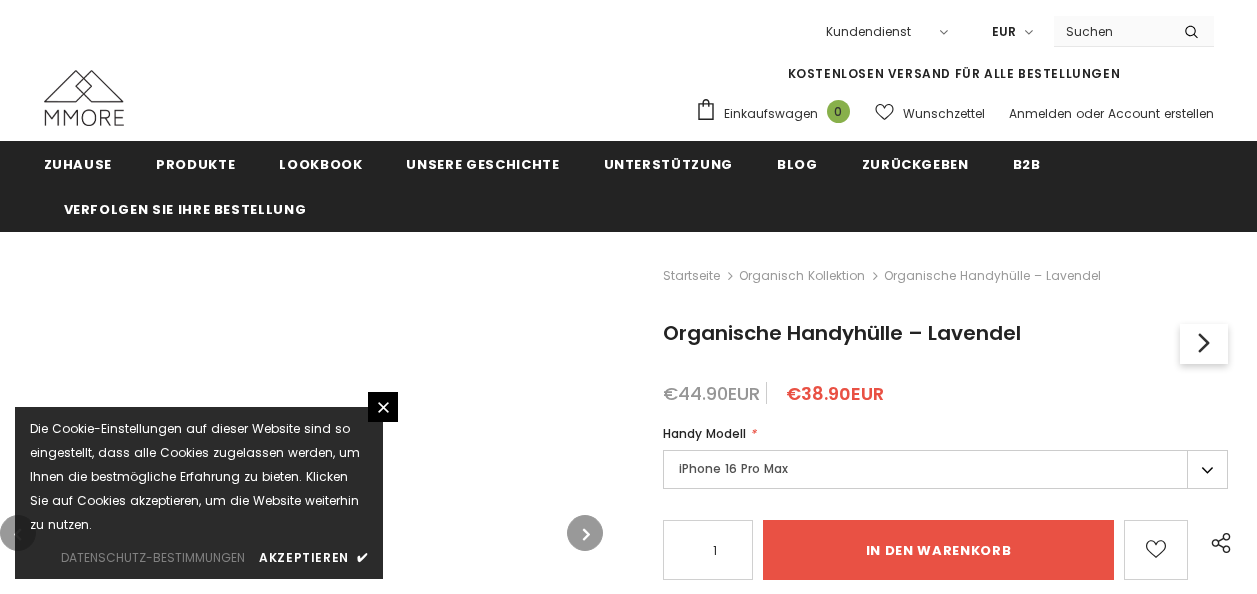 scroll, scrollTop: 0, scrollLeft: 0, axis: both 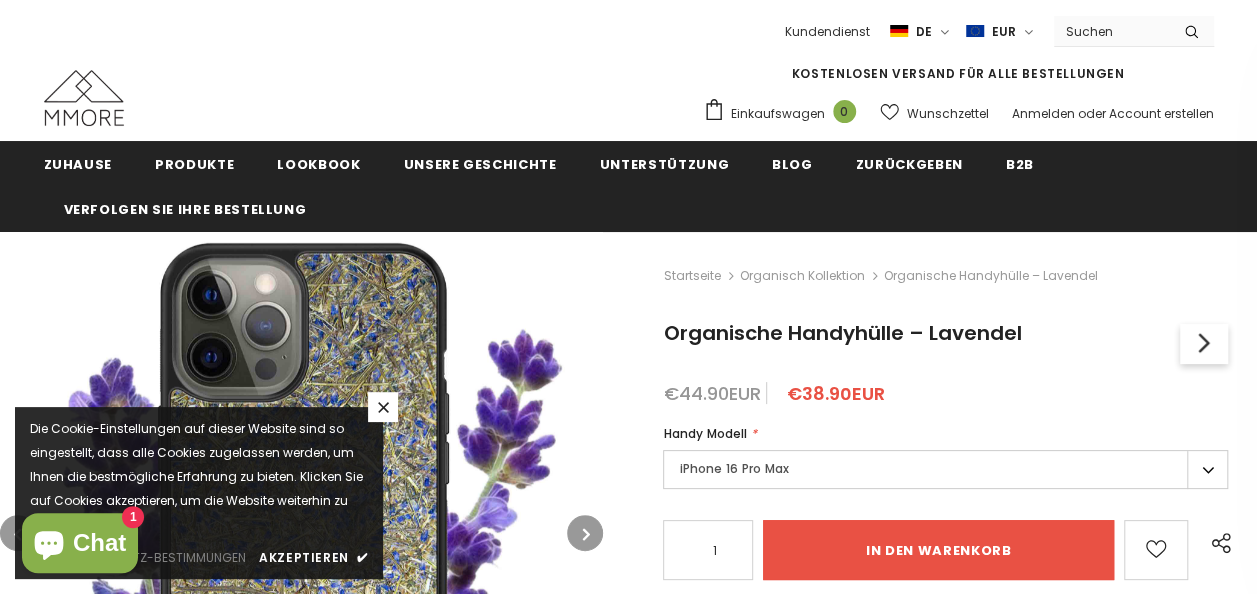 click 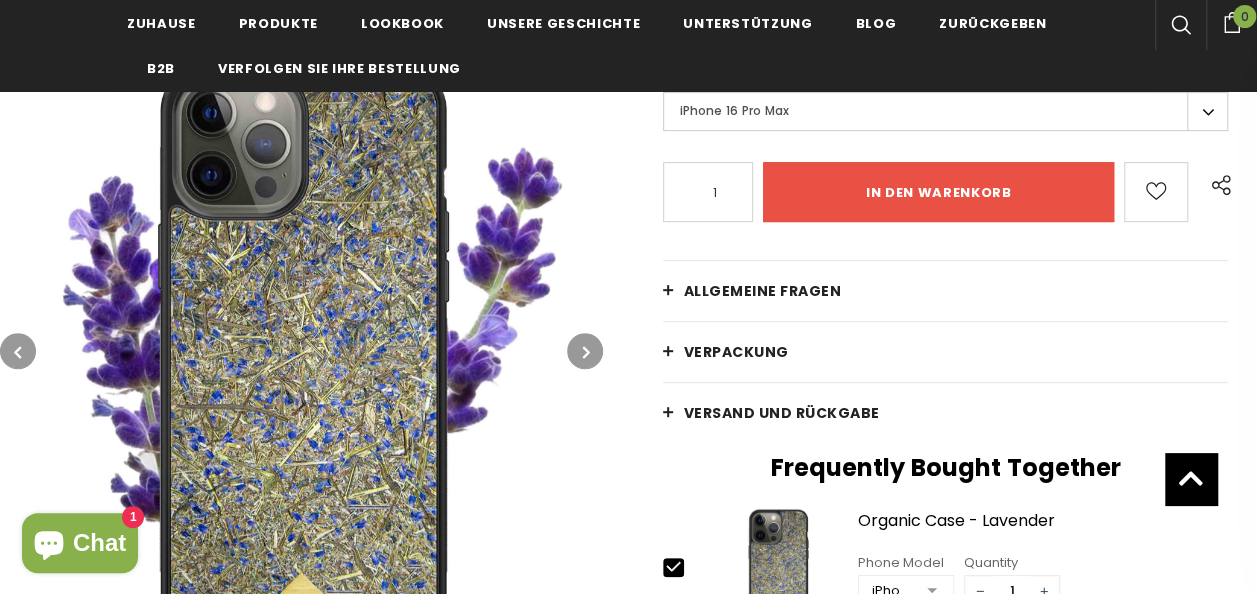 scroll, scrollTop: 356, scrollLeft: 0, axis: vertical 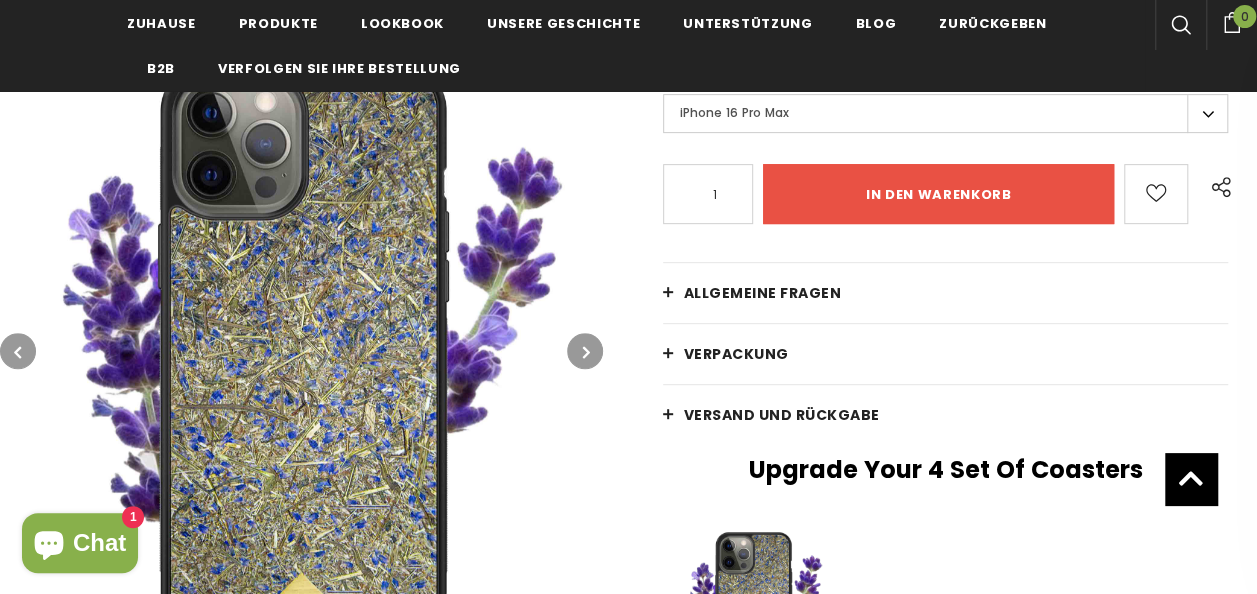 click at bounding box center [585, 352] 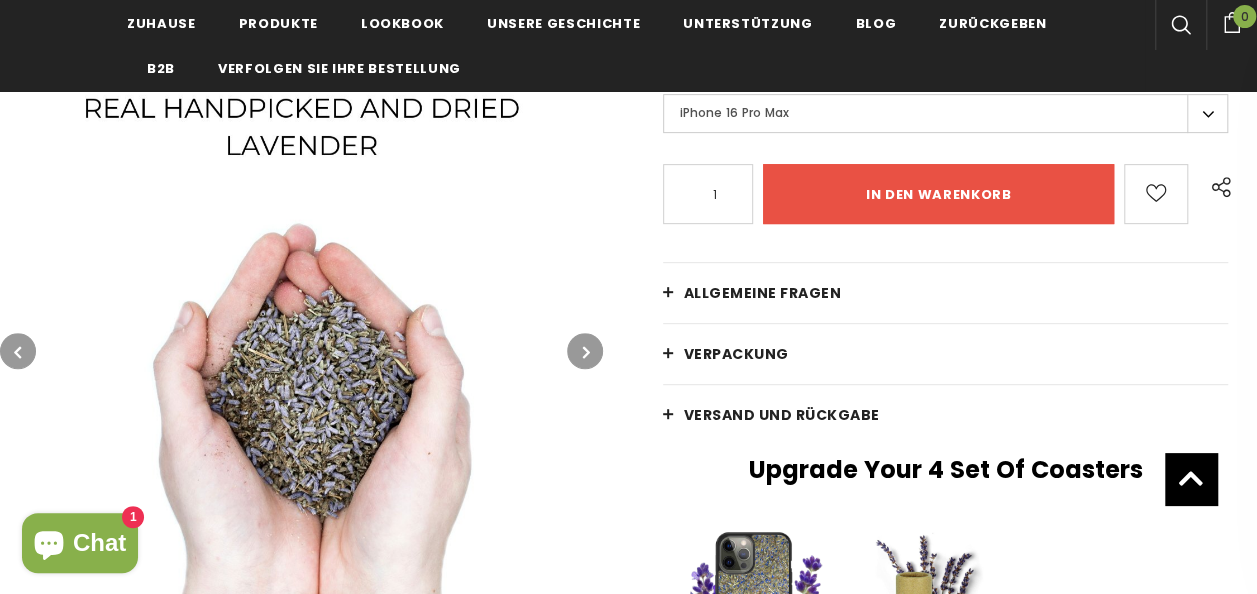 click at bounding box center [585, 352] 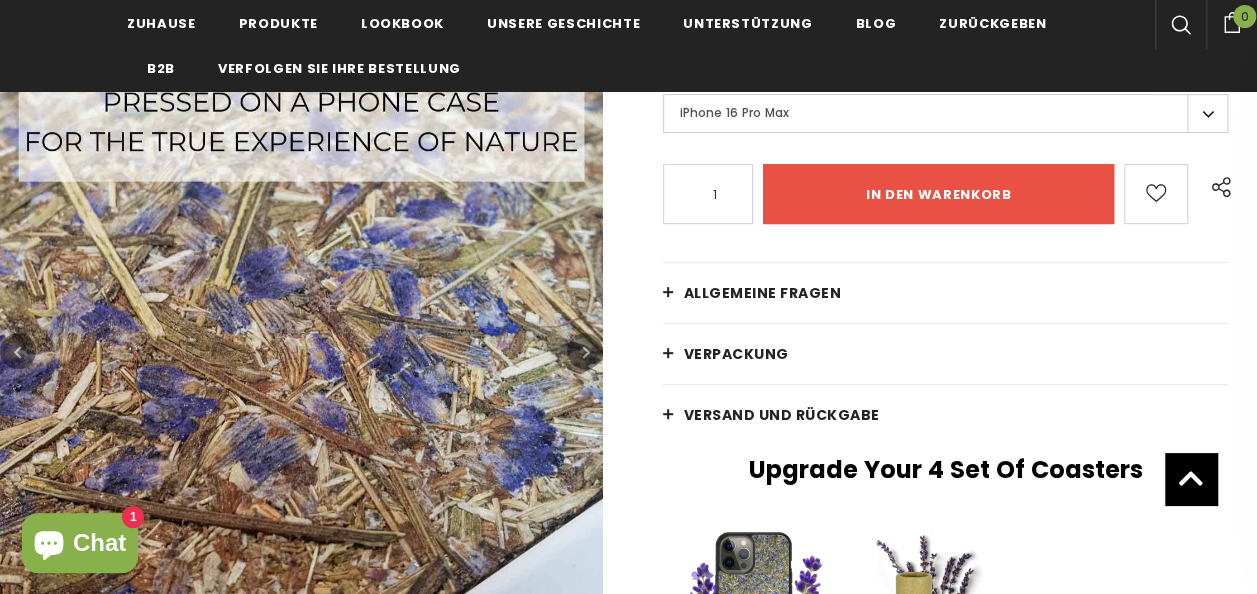 click at bounding box center [585, 352] 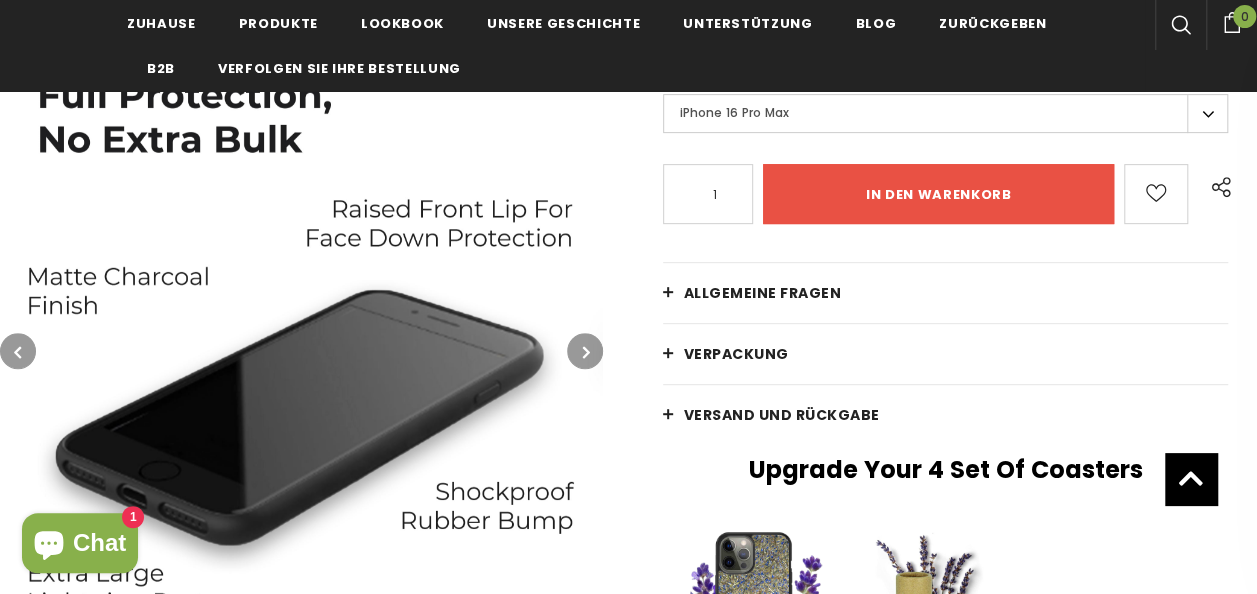 click at bounding box center (585, 352) 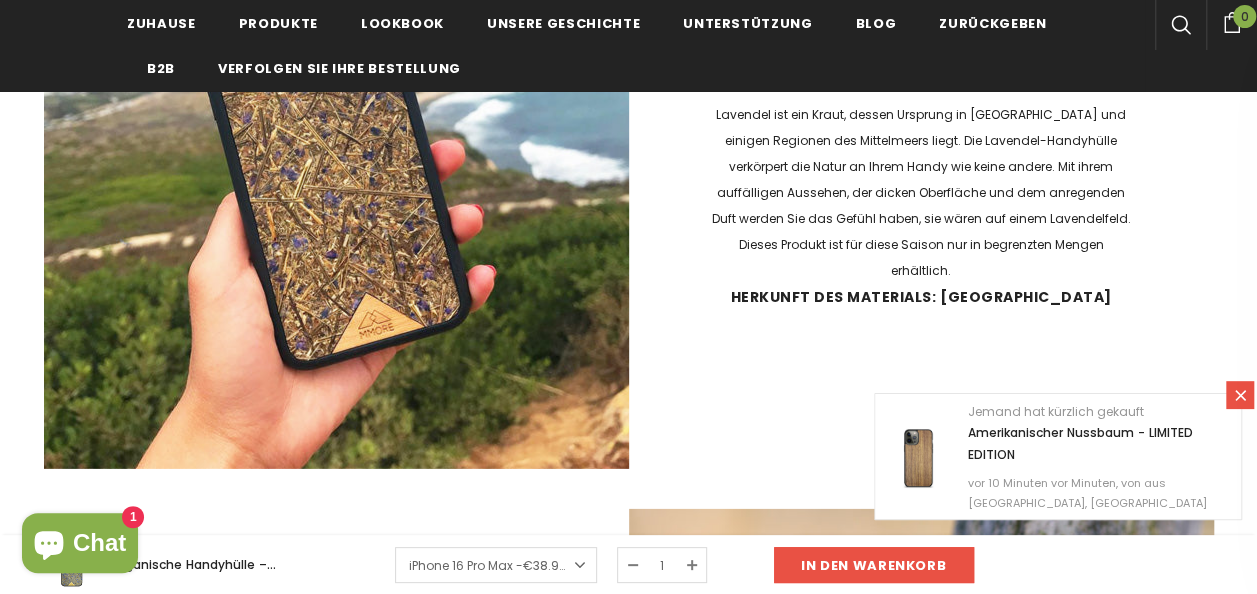 scroll, scrollTop: 2826, scrollLeft: 0, axis: vertical 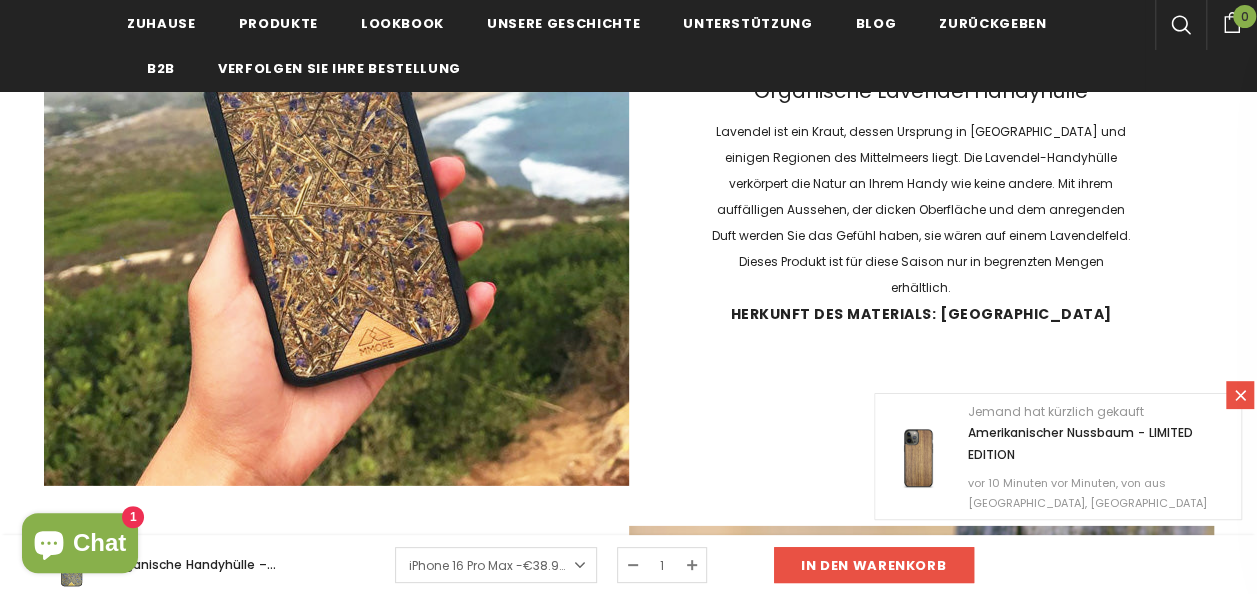 click 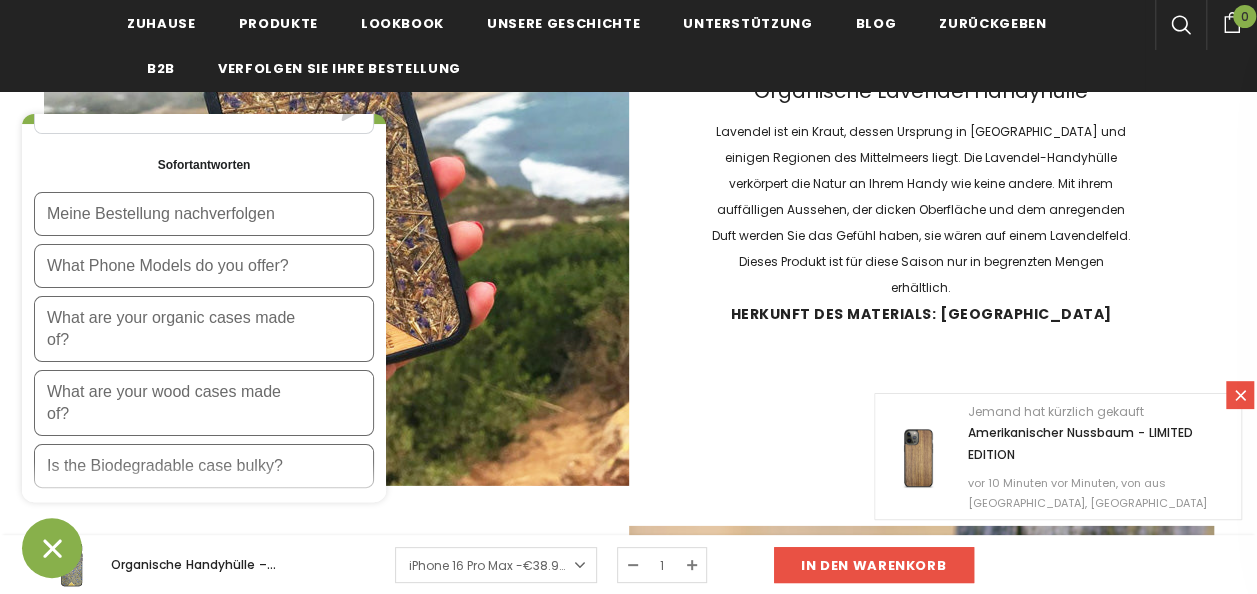 scroll, scrollTop: 182, scrollLeft: 0, axis: vertical 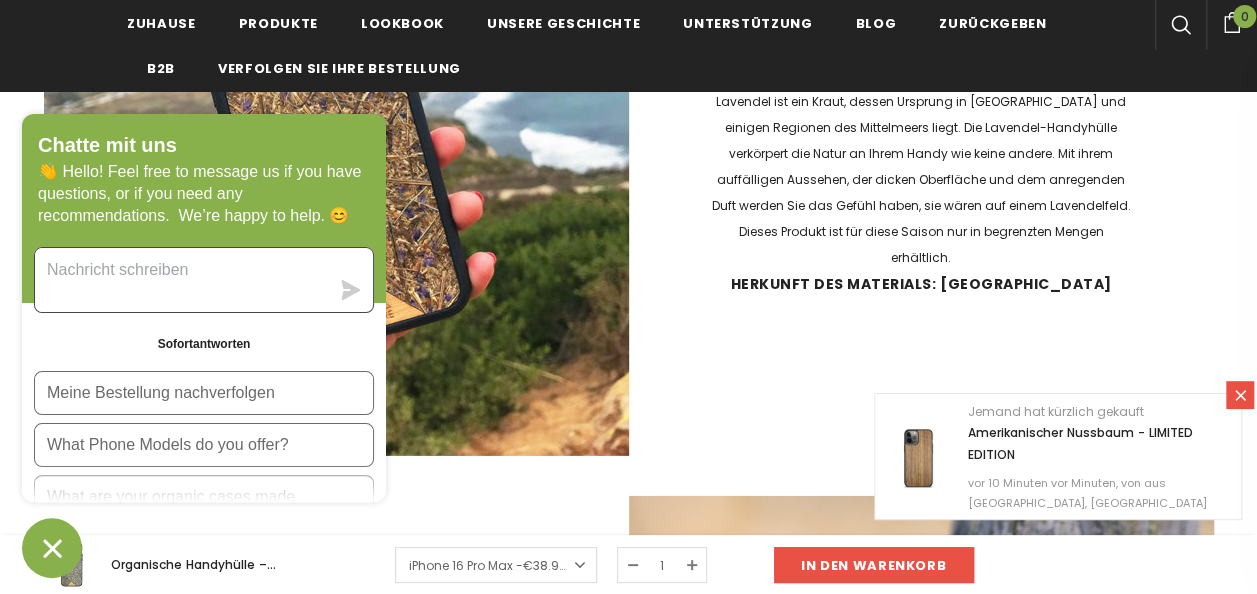 click at bounding box center [182, 280] 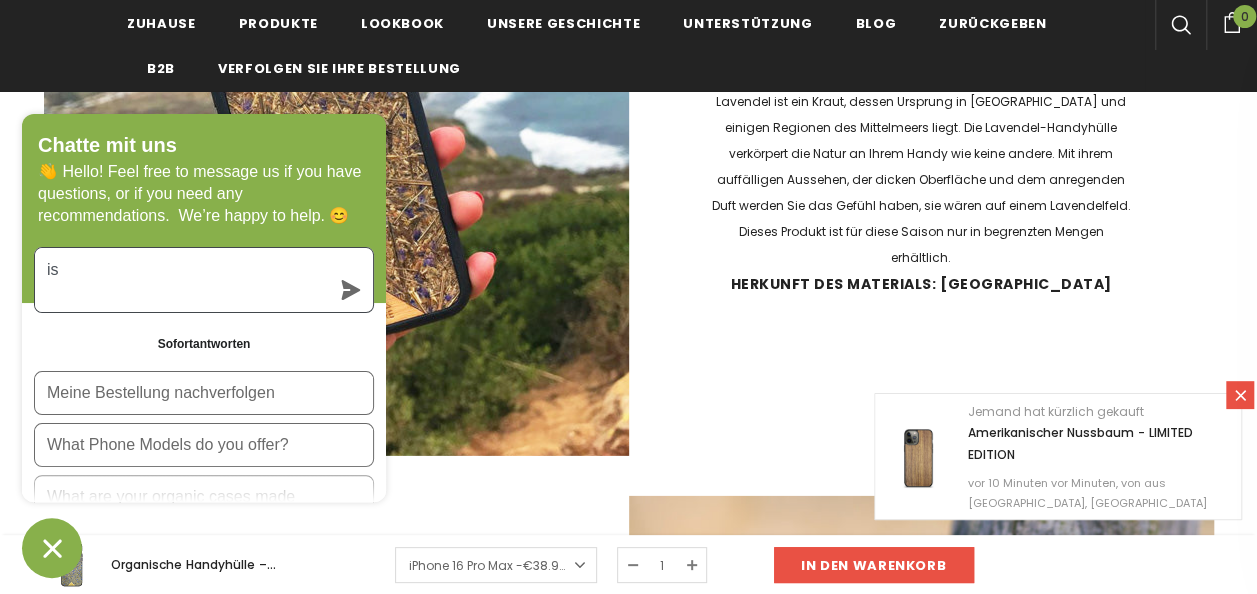 type on "i" 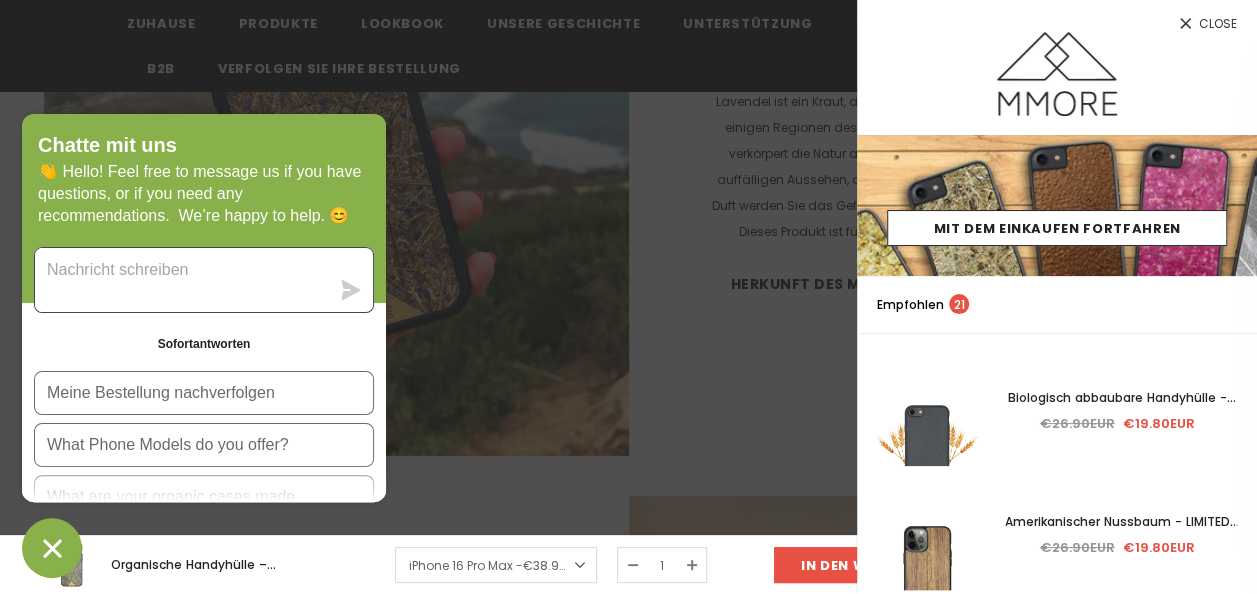 paste on "is the phone case magnetic so that a MagSafe power bank sticks to it" 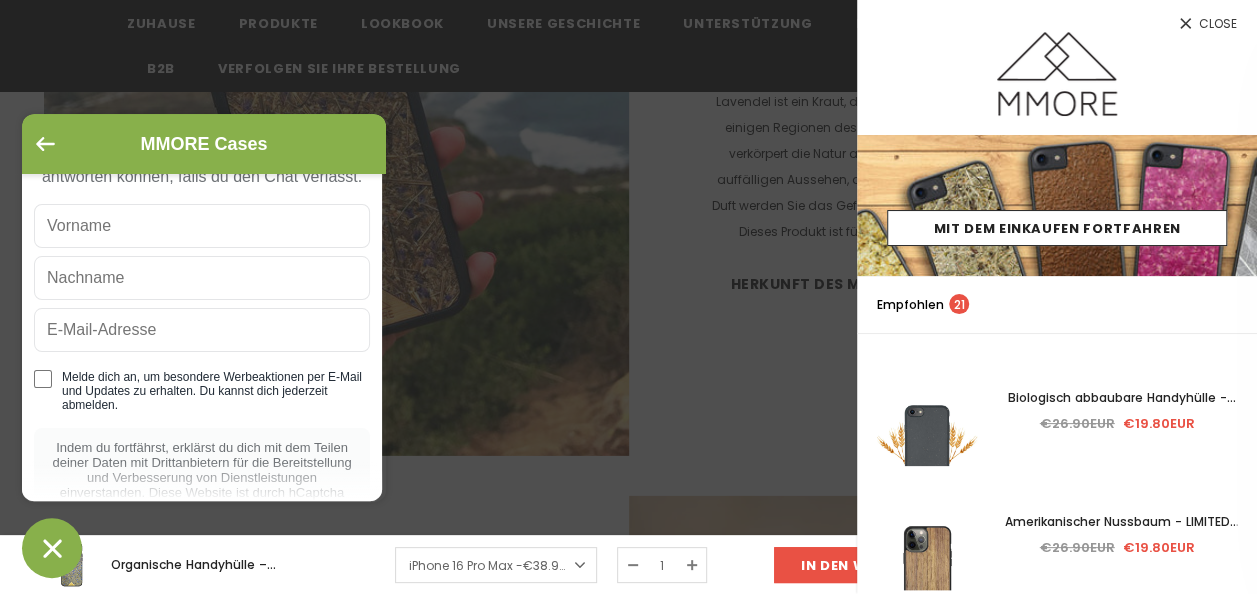 scroll, scrollTop: 78, scrollLeft: 0, axis: vertical 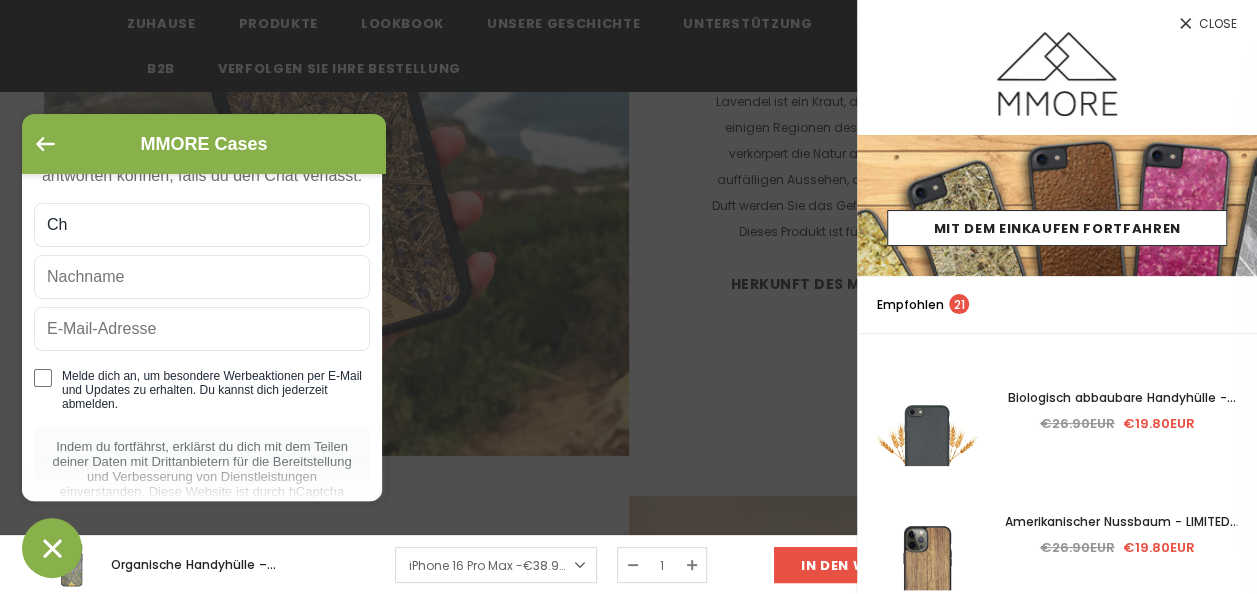 type on "Charlotte" 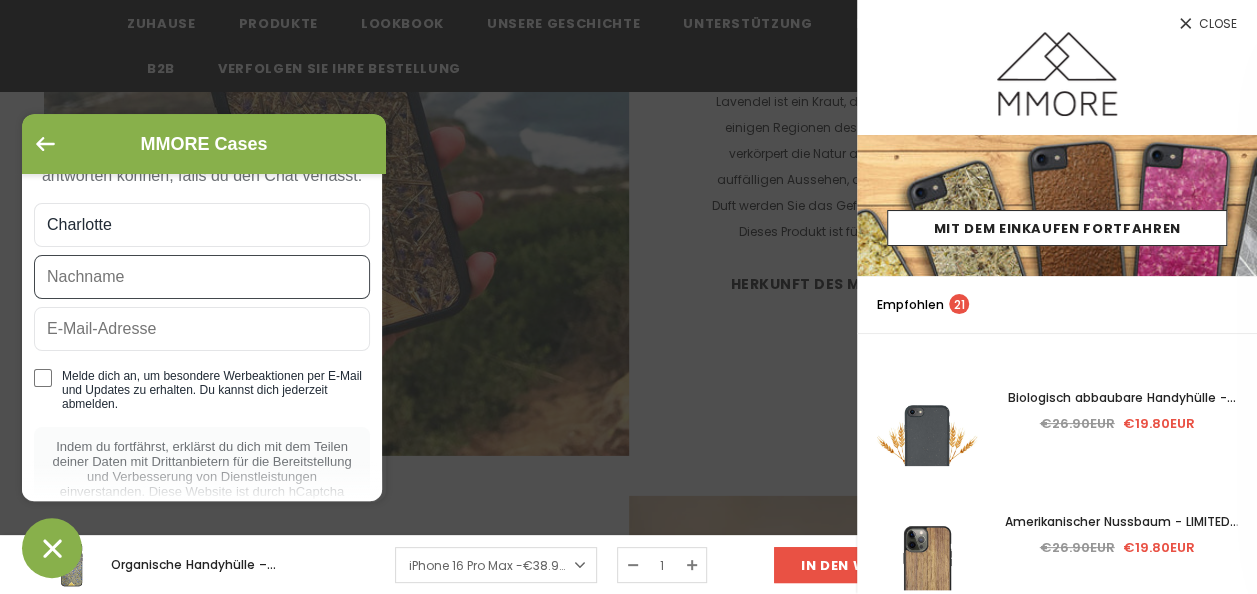 type on "Eberhard" 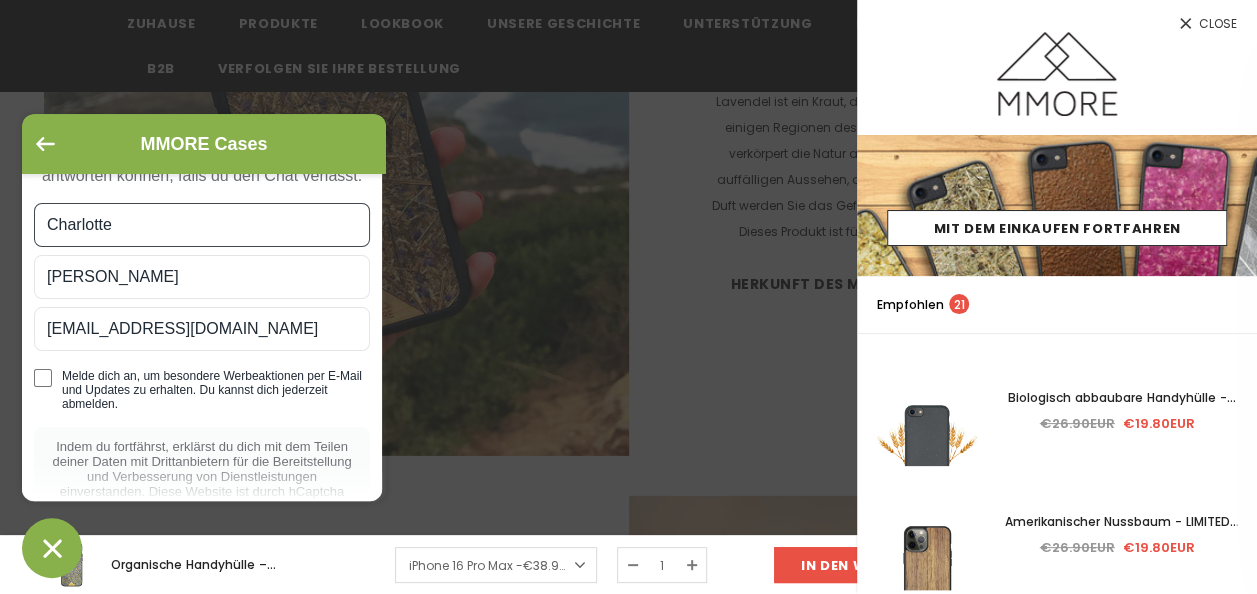 click on "c.eberhard00@gmail.com" at bounding box center [202, 329] 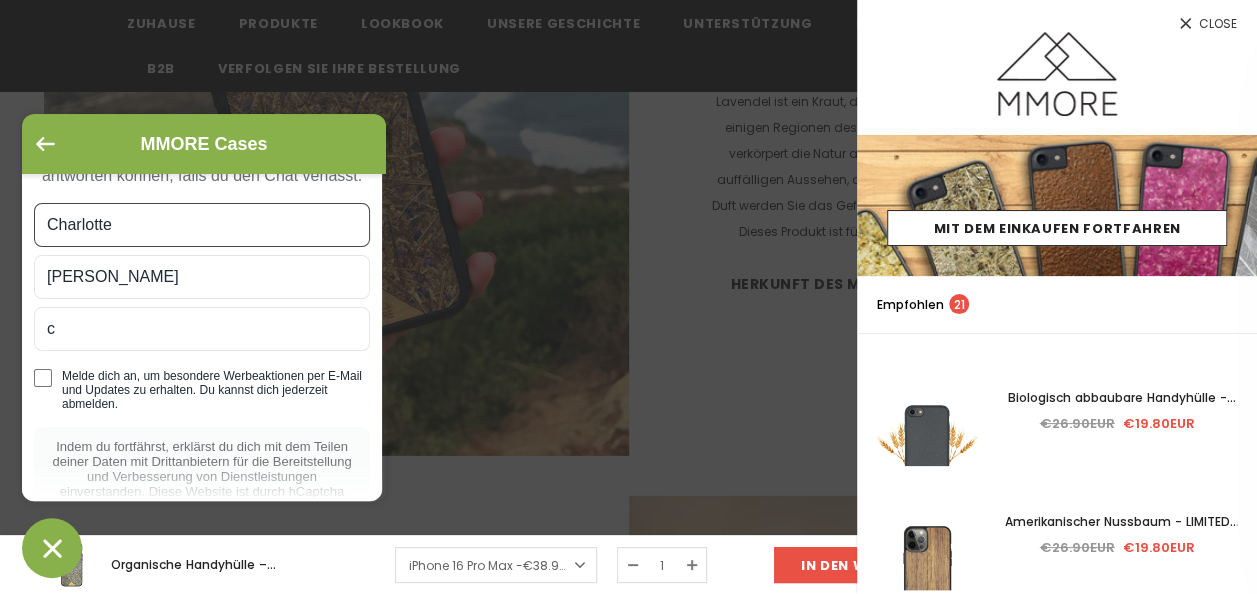 type on "charlyschoko2000@gmail.com" 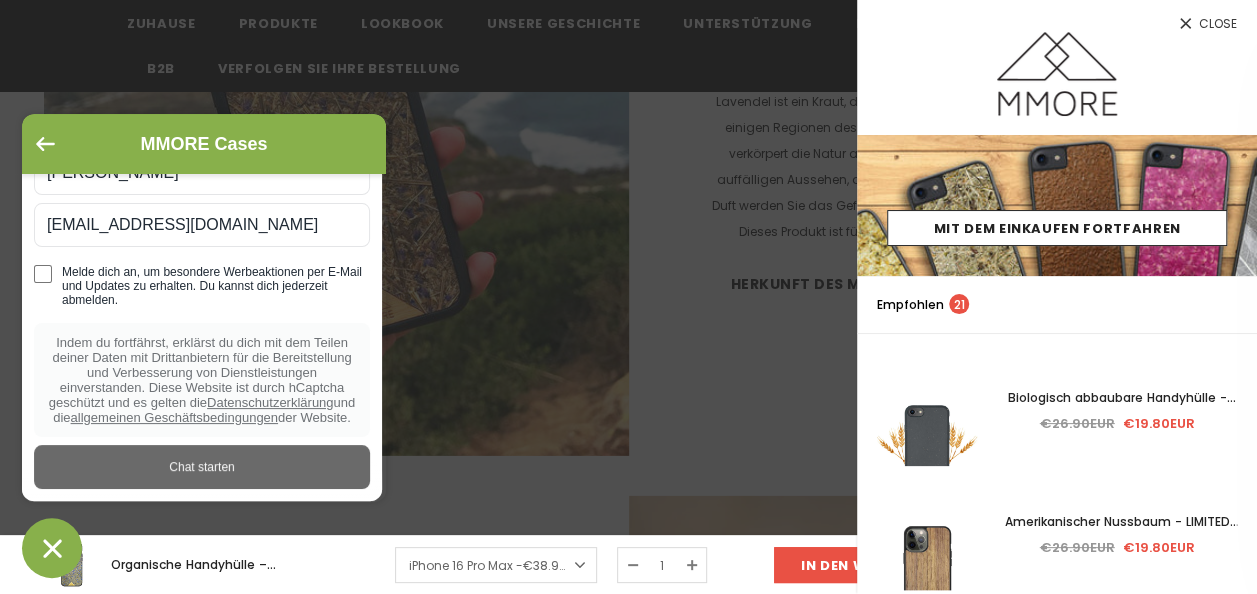 scroll, scrollTop: 255, scrollLeft: 0, axis: vertical 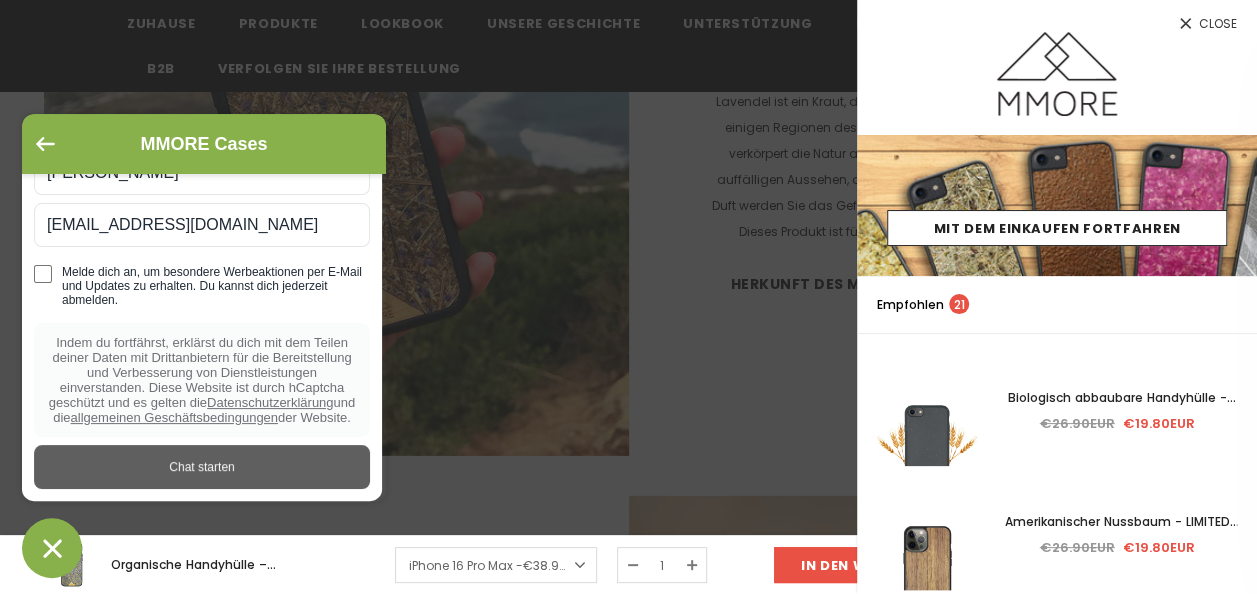 click on "Chat starten" at bounding box center (202, 467) 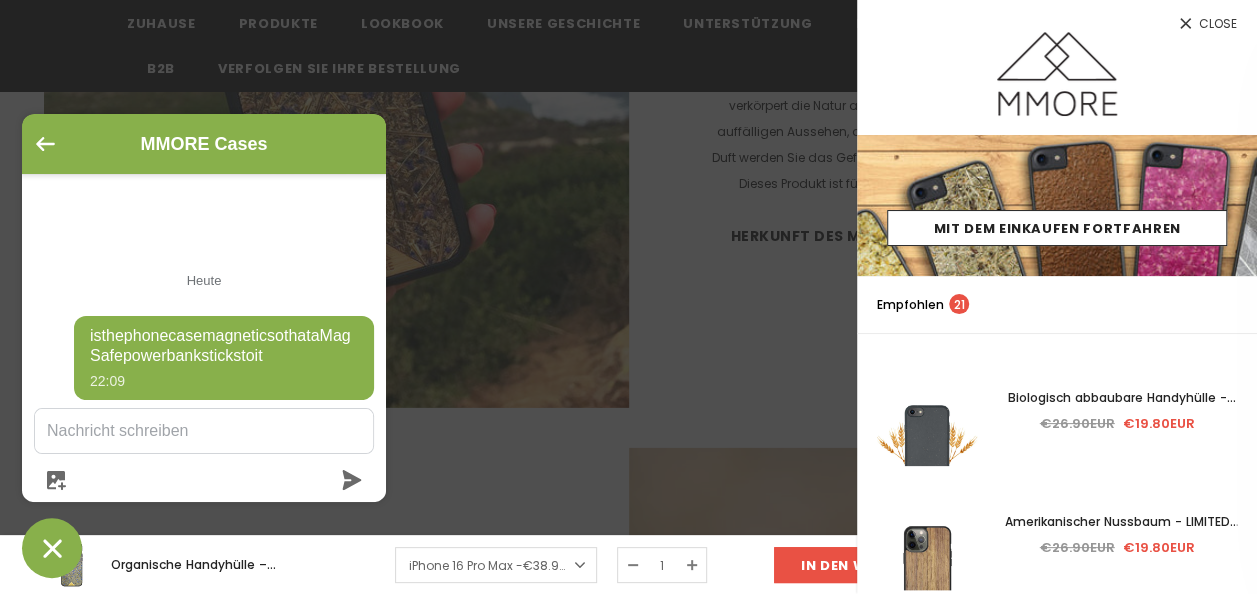 scroll, scrollTop: 2896, scrollLeft: 0, axis: vertical 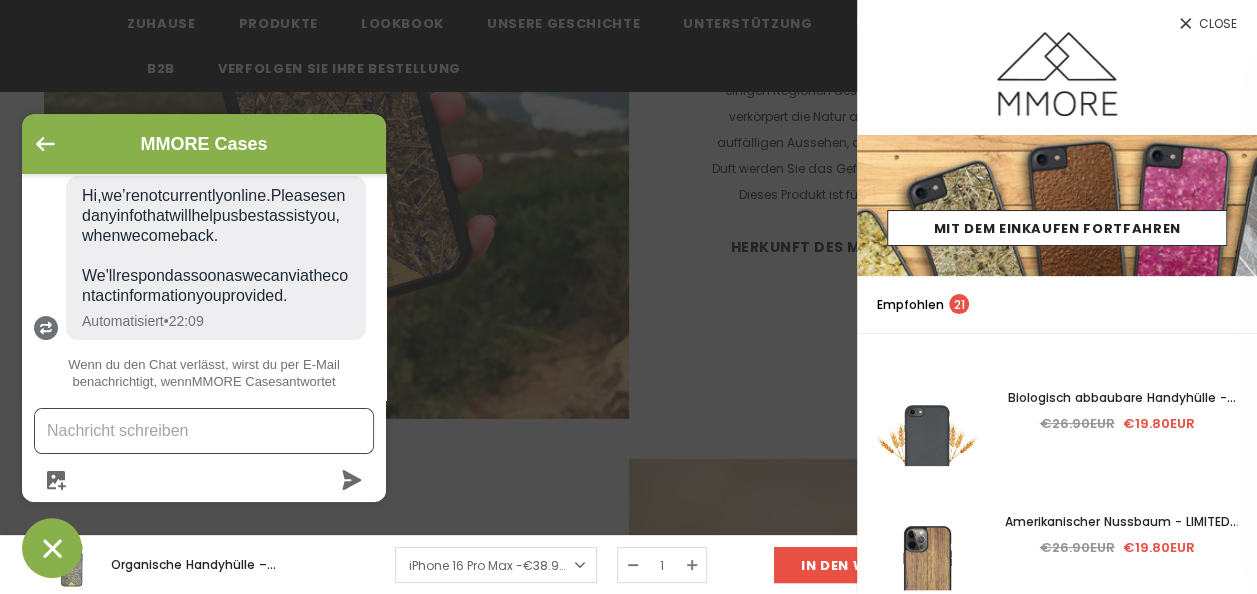 click at bounding box center (204, 431) 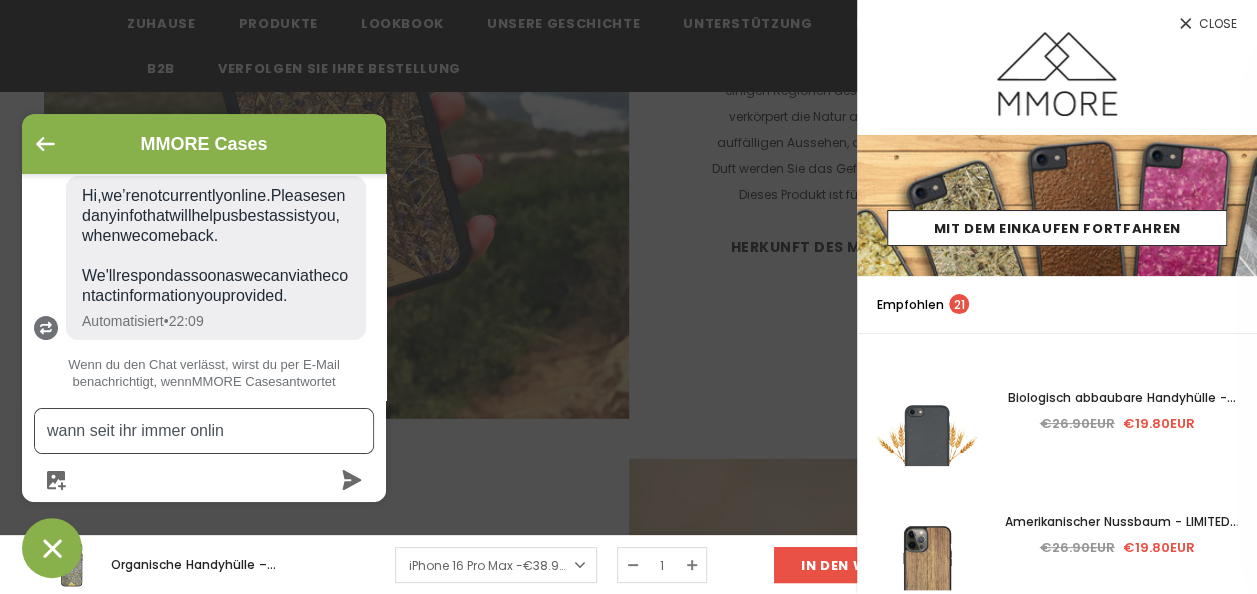 type on "wann seit ihr immer online" 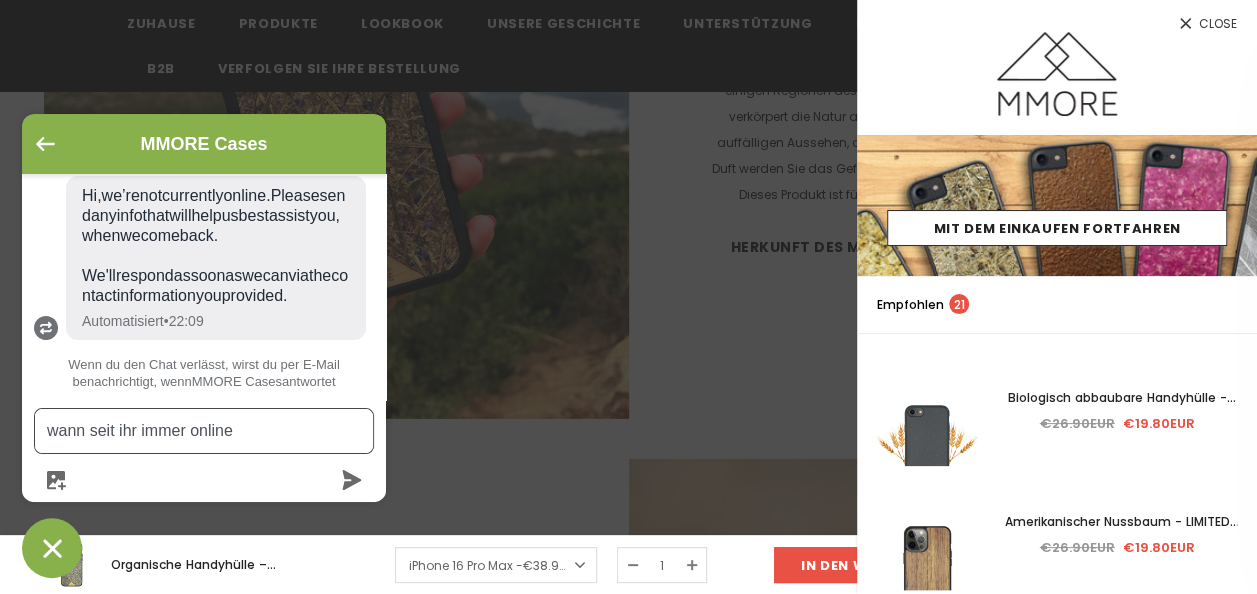 type 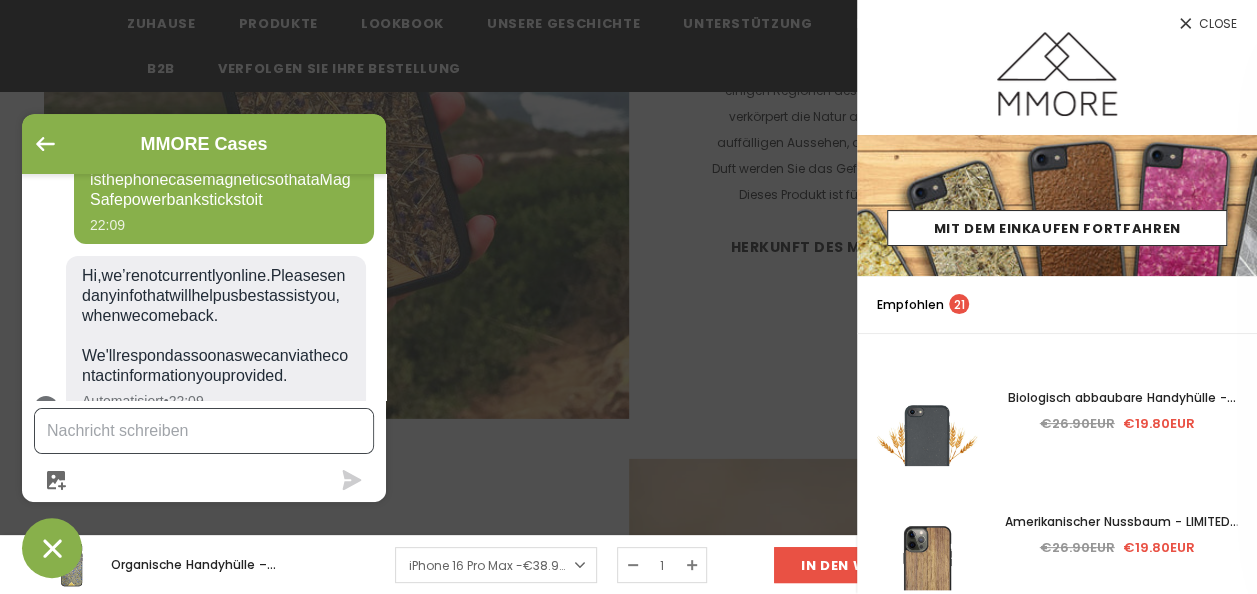 scroll, scrollTop: 287, scrollLeft: 0, axis: vertical 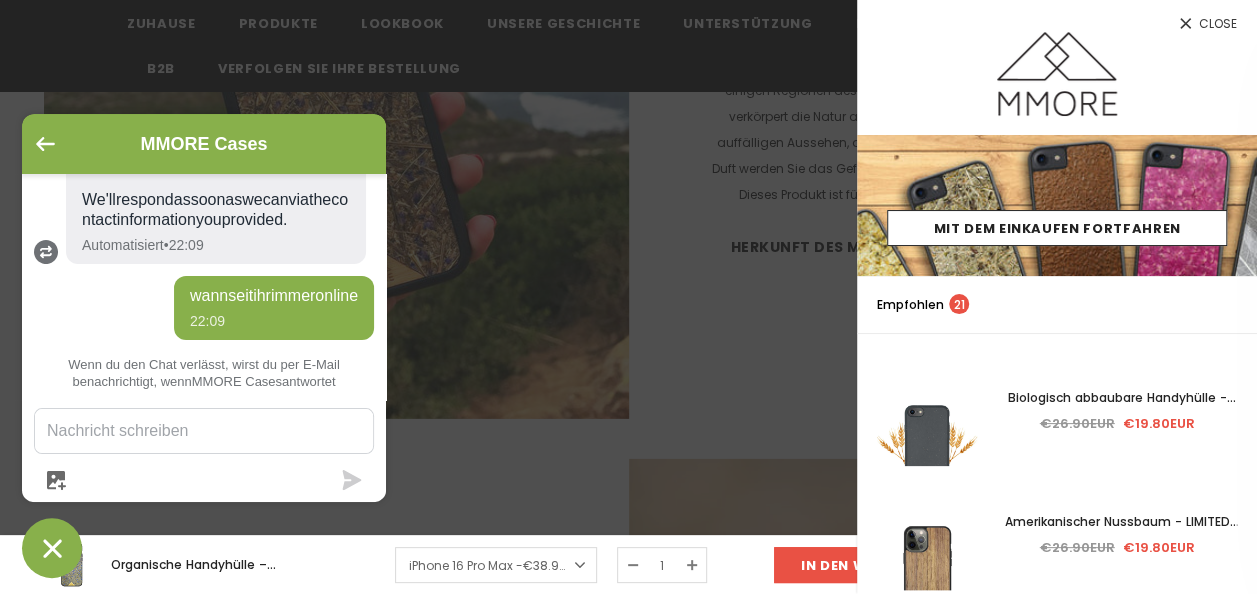 click at bounding box center [628, 297] 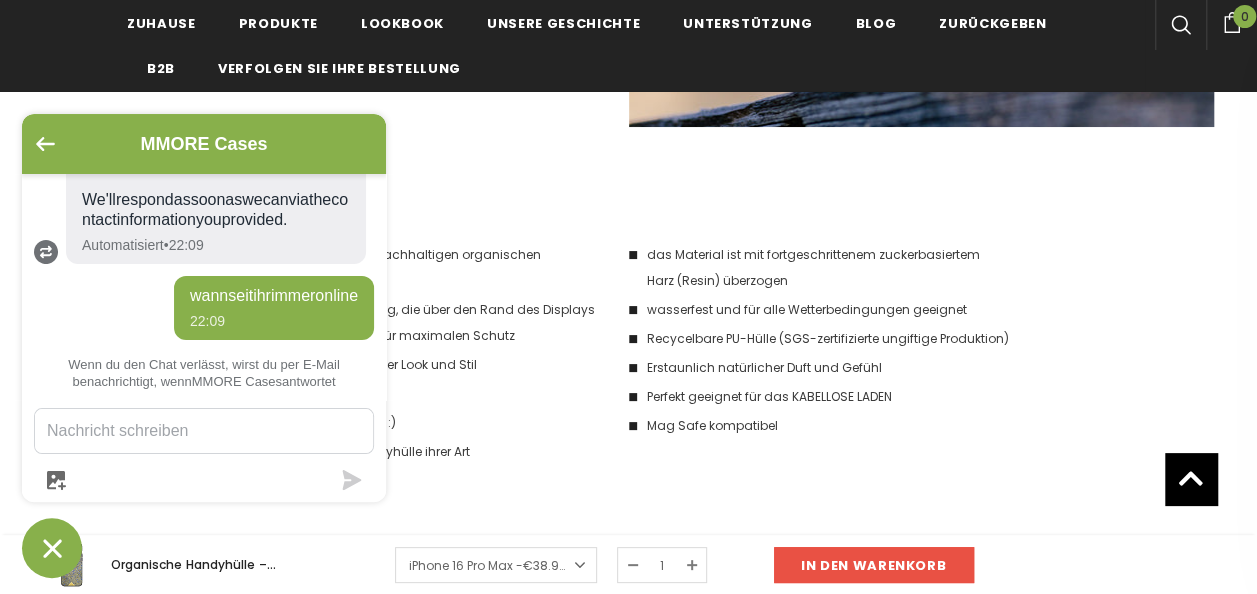 scroll, scrollTop: 3819, scrollLeft: 0, axis: vertical 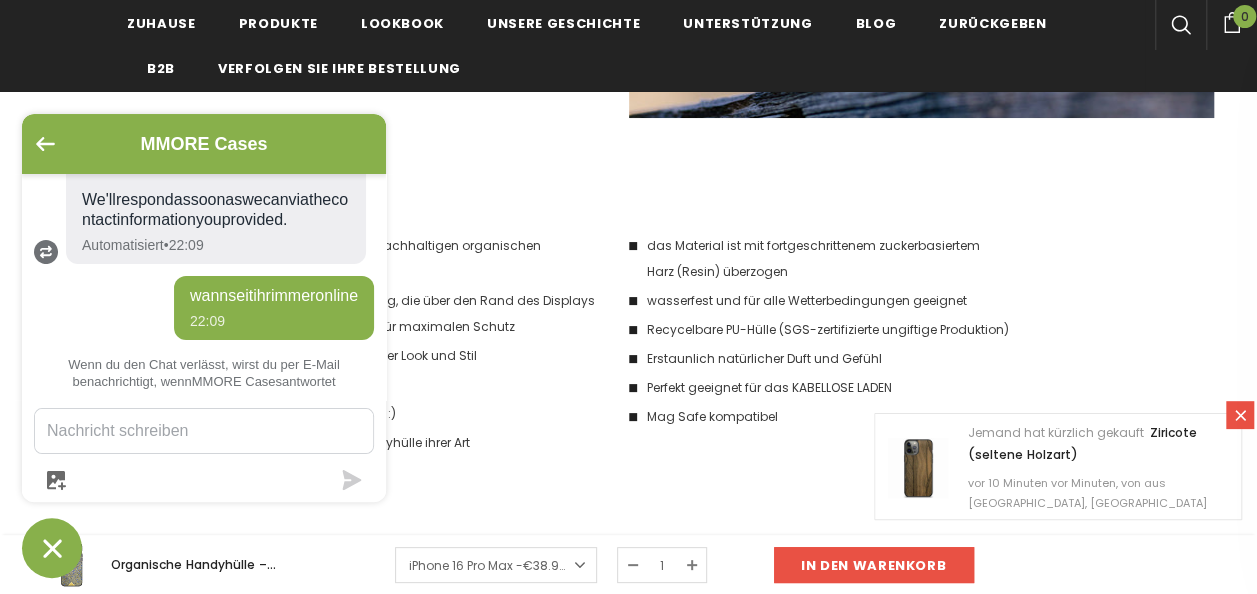 click 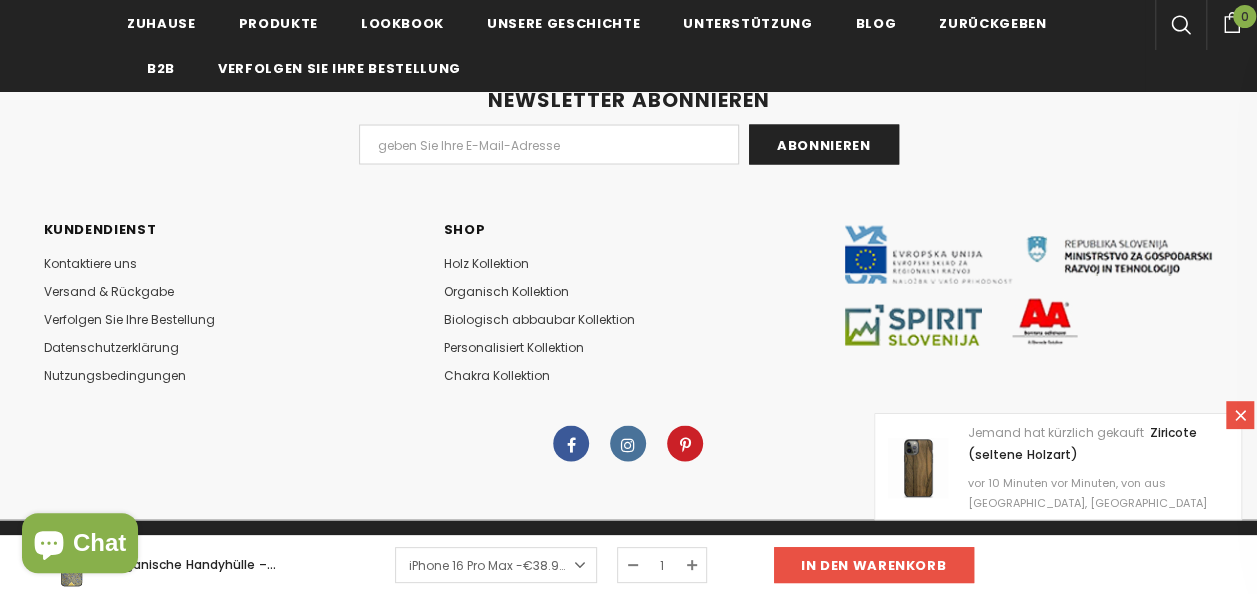 scroll, scrollTop: 5592, scrollLeft: 0, axis: vertical 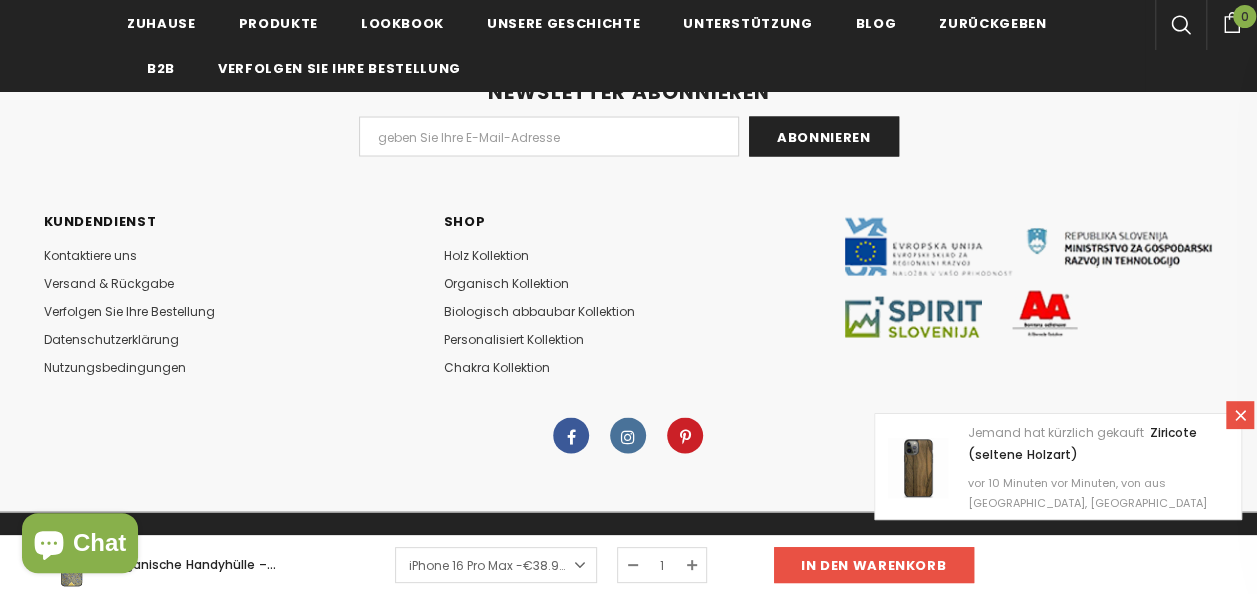 click 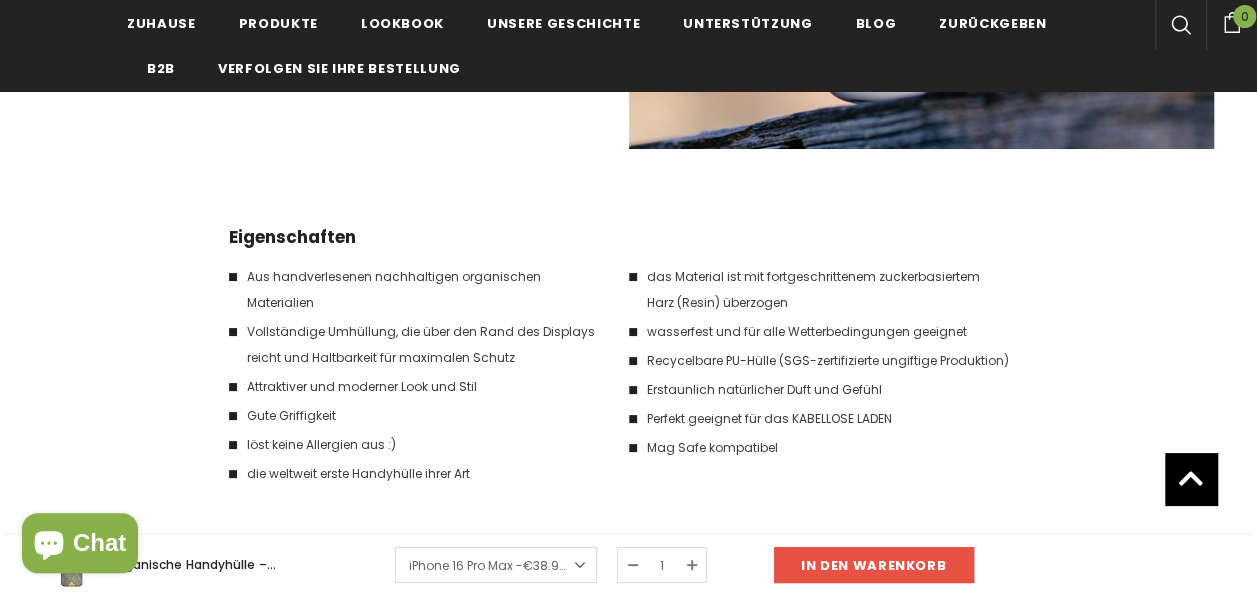 scroll, scrollTop: 3792, scrollLeft: 0, axis: vertical 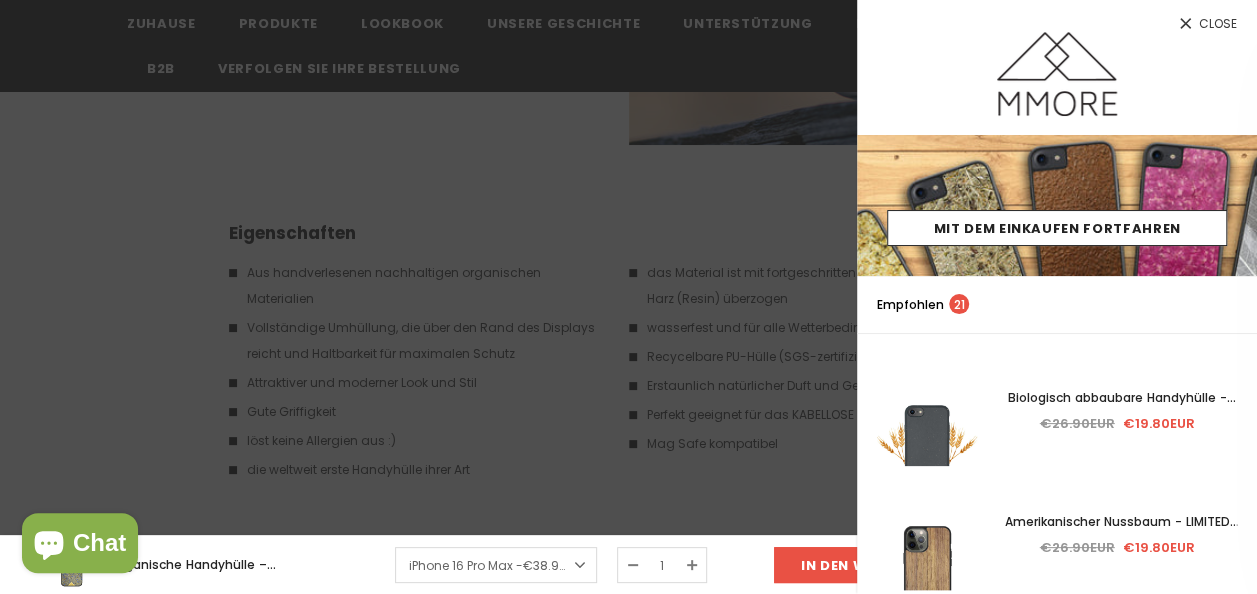 click on "Close" at bounding box center (1218, 24) 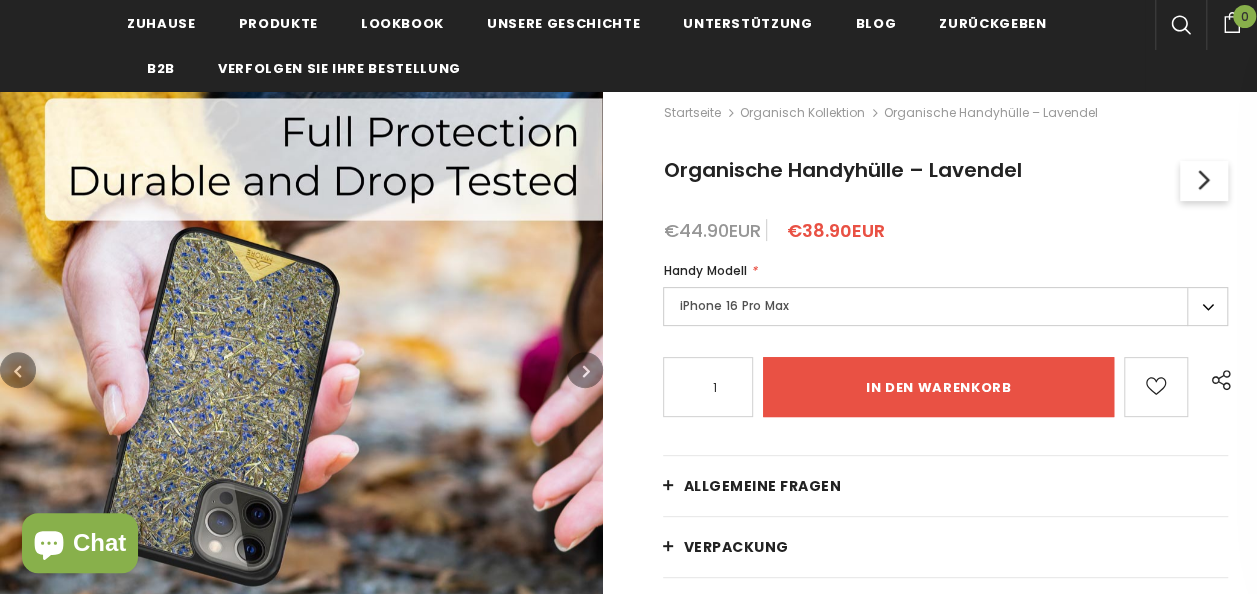 scroll, scrollTop: 162, scrollLeft: 0, axis: vertical 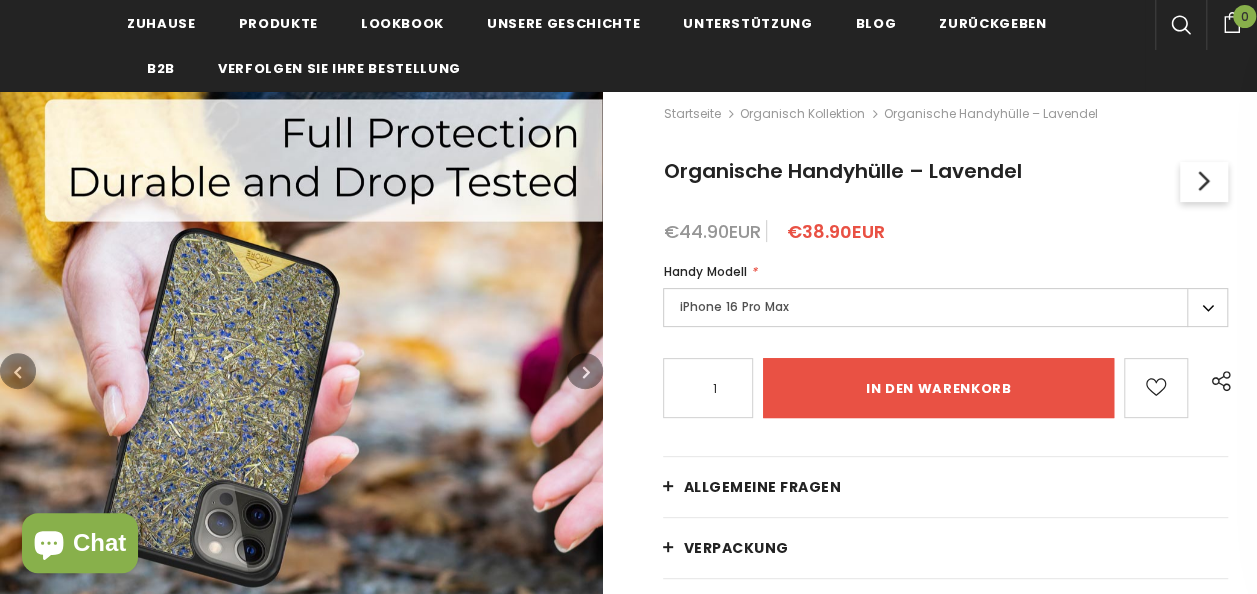 click on "iPhone 16 Pro Max" at bounding box center [945, 307] 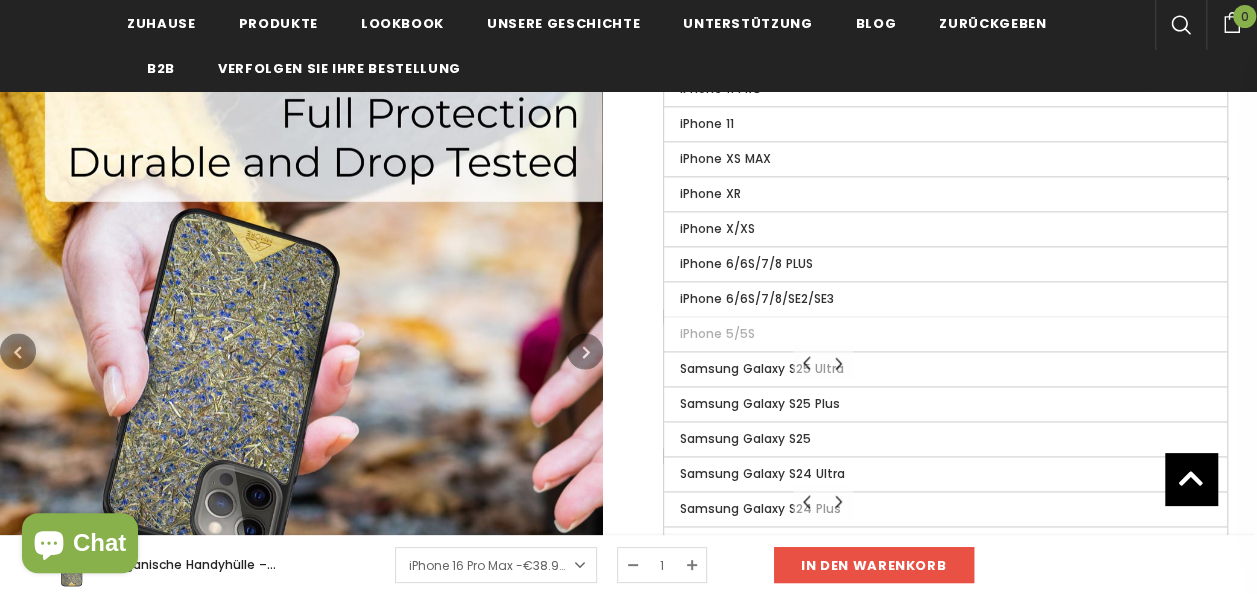 scroll, scrollTop: 1199, scrollLeft: 0, axis: vertical 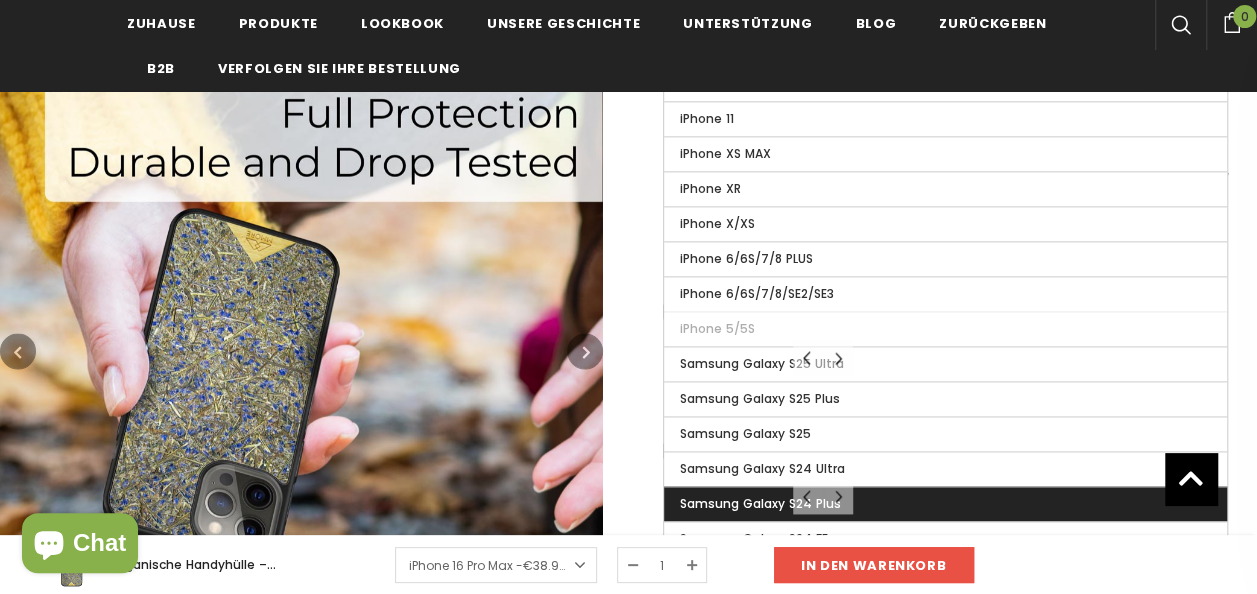 click on "Samsung Galaxy S24 Plus" at bounding box center [945, 504] 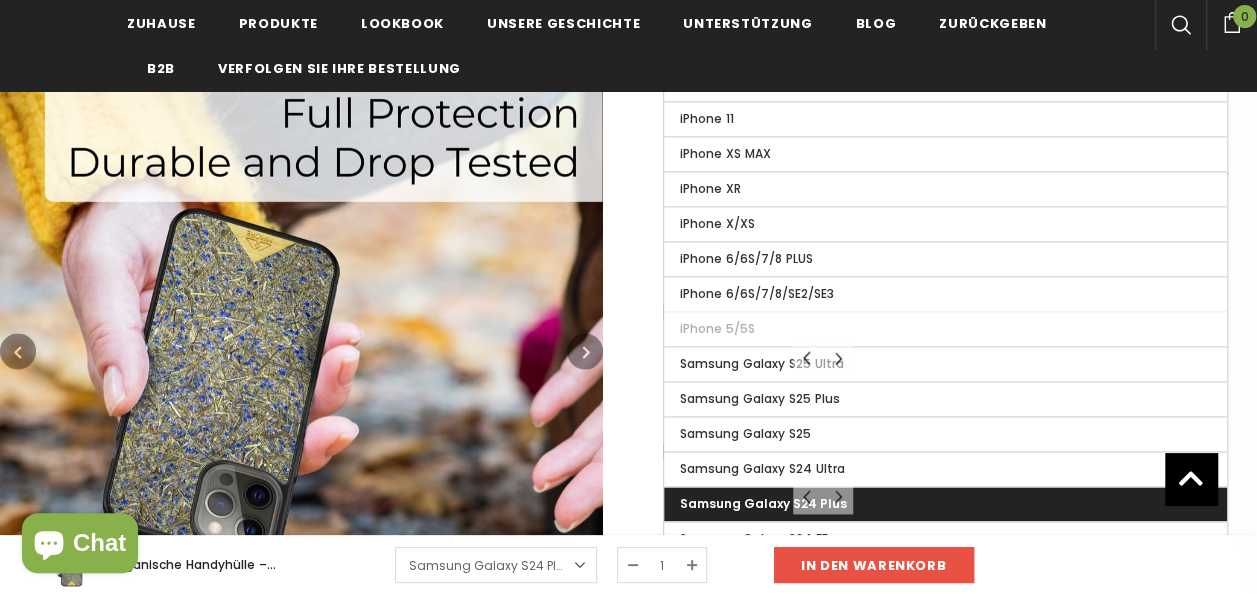 click on "Samsung Galaxy S24 Plus" at bounding box center (945, 504) 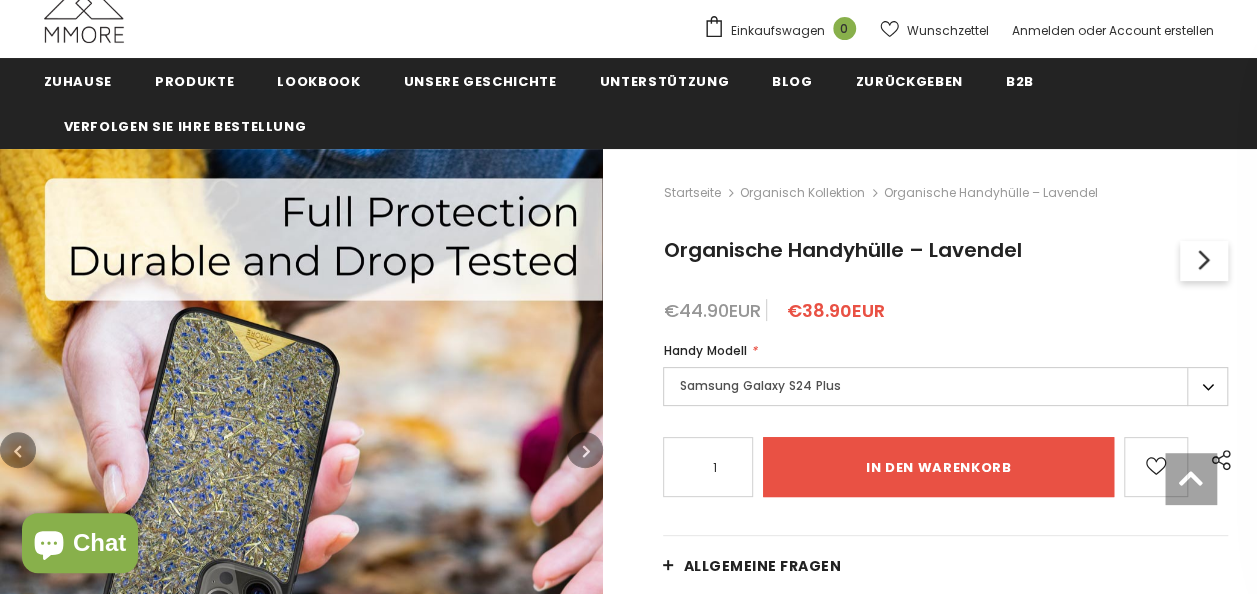 scroll, scrollTop: 80, scrollLeft: 0, axis: vertical 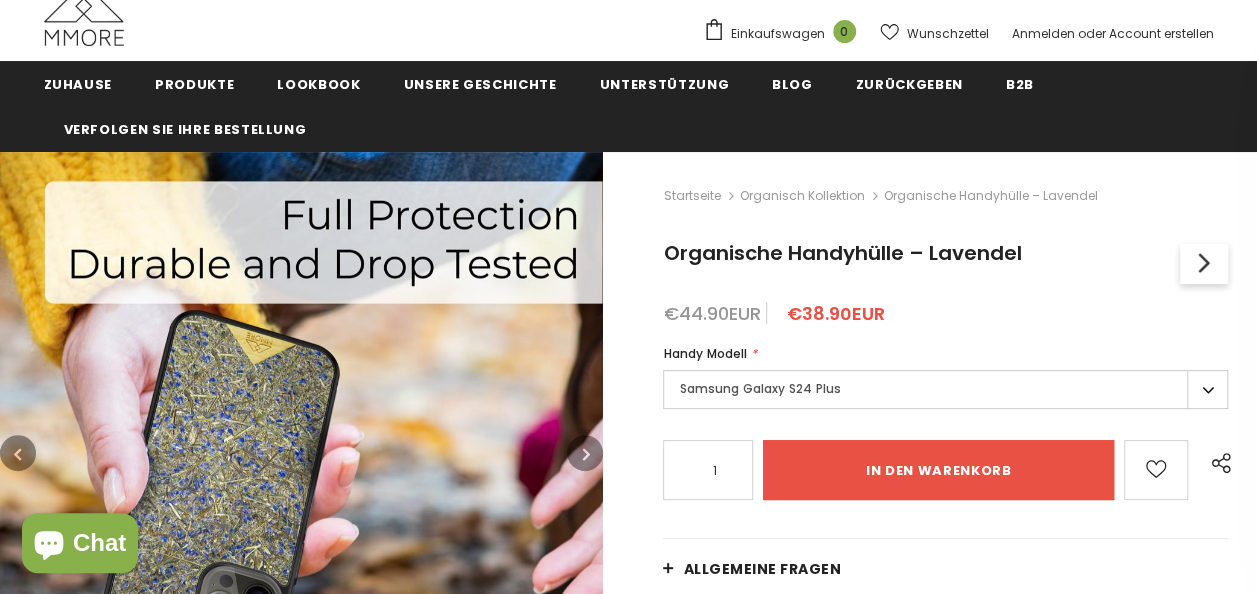 click on "Samsung Galaxy S24 Plus" at bounding box center (945, 389) 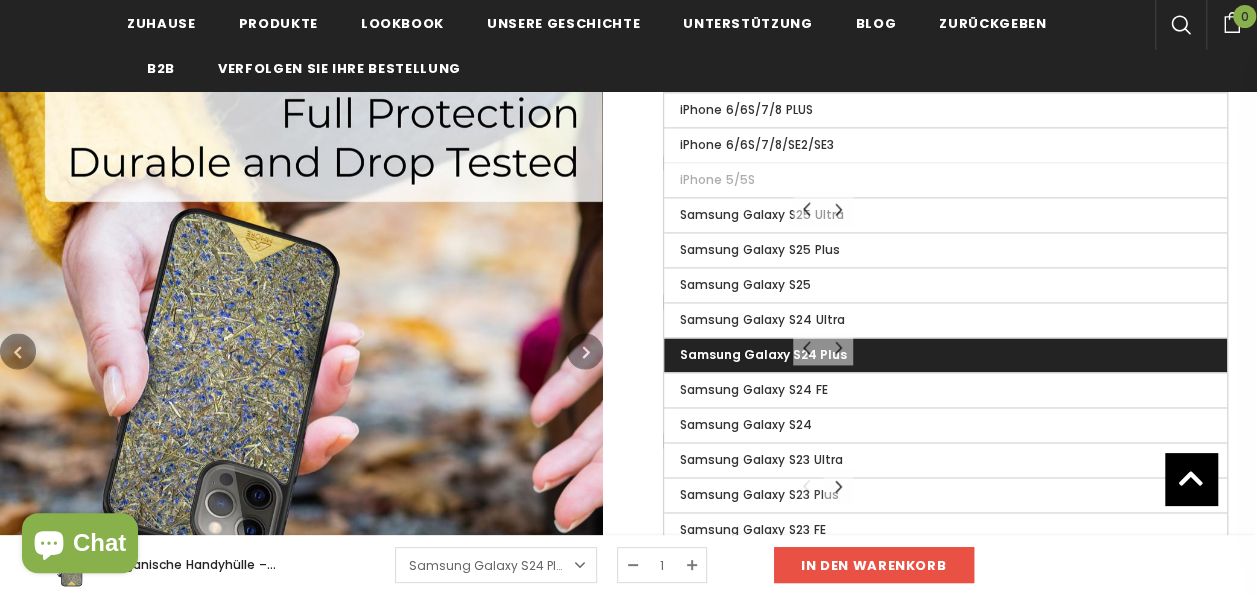 scroll, scrollTop: 1347, scrollLeft: 0, axis: vertical 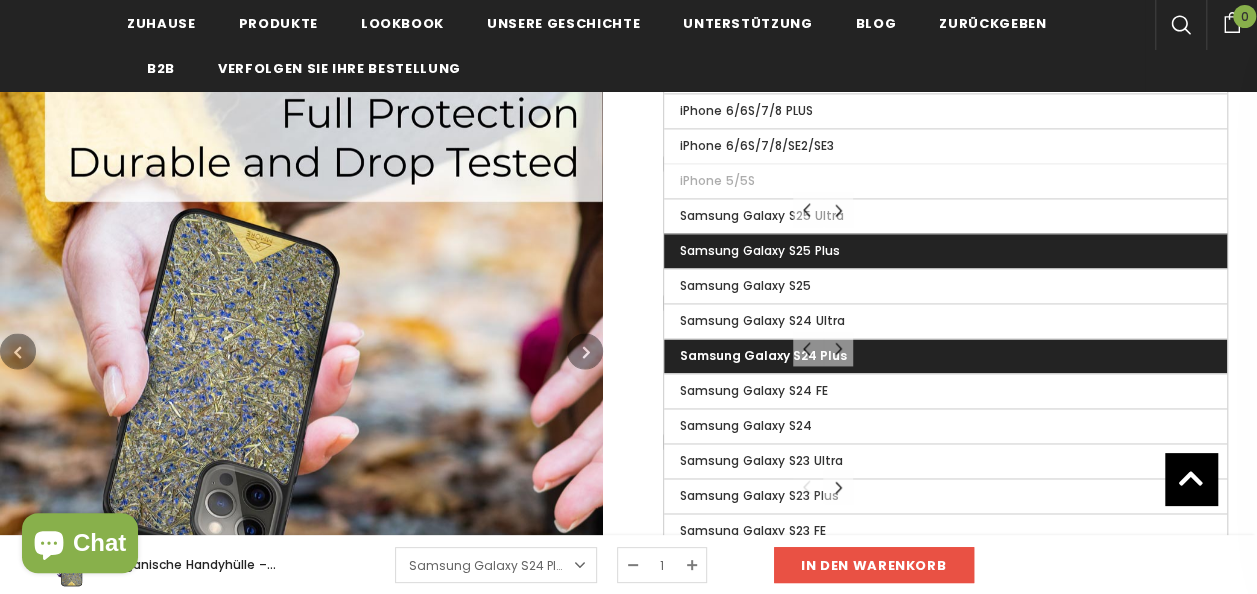 click on "Samsung Galaxy S25 Plus" at bounding box center [945, 251] 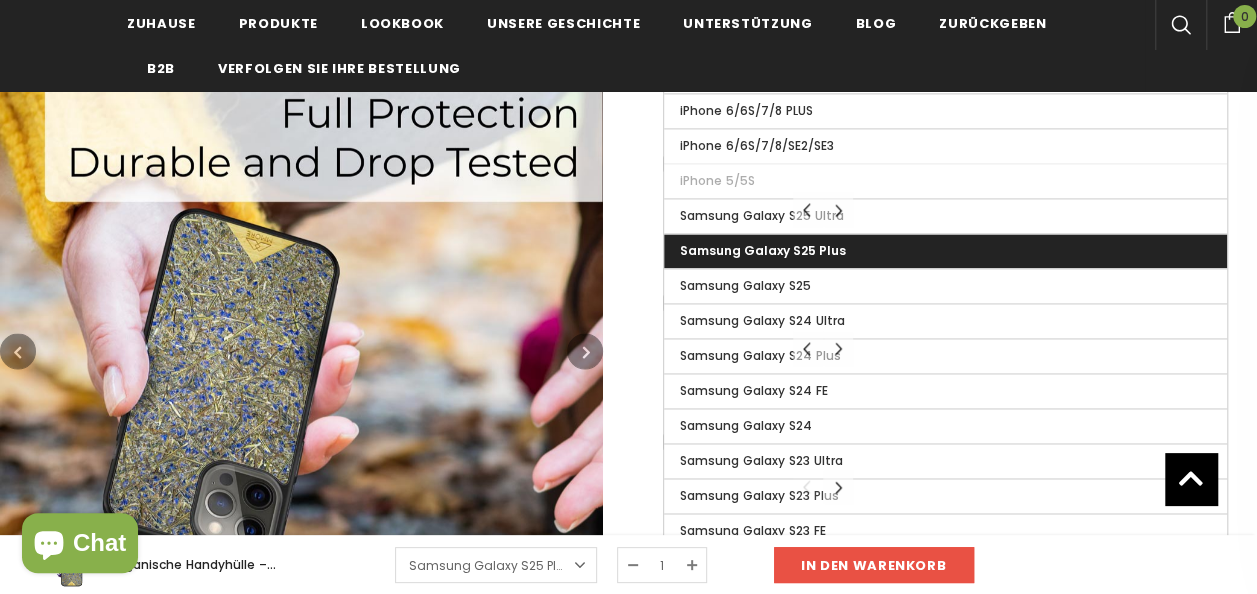 click on "Samsung Galaxy S25 Plus" at bounding box center (945, 251) 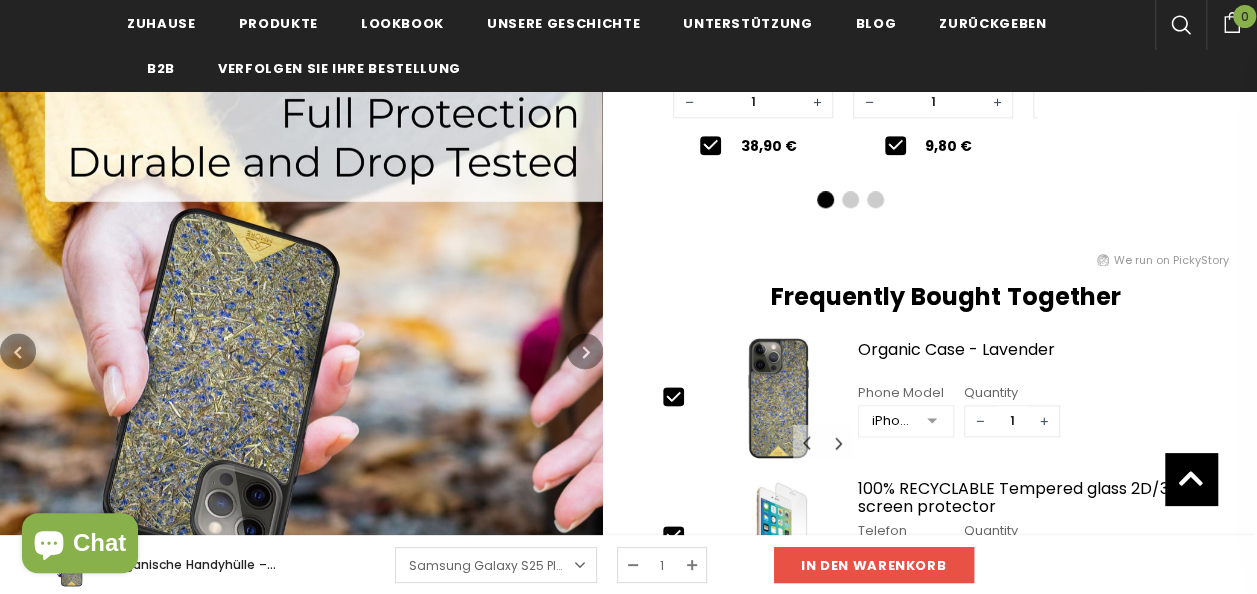 scroll, scrollTop: 1112, scrollLeft: 0, axis: vertical 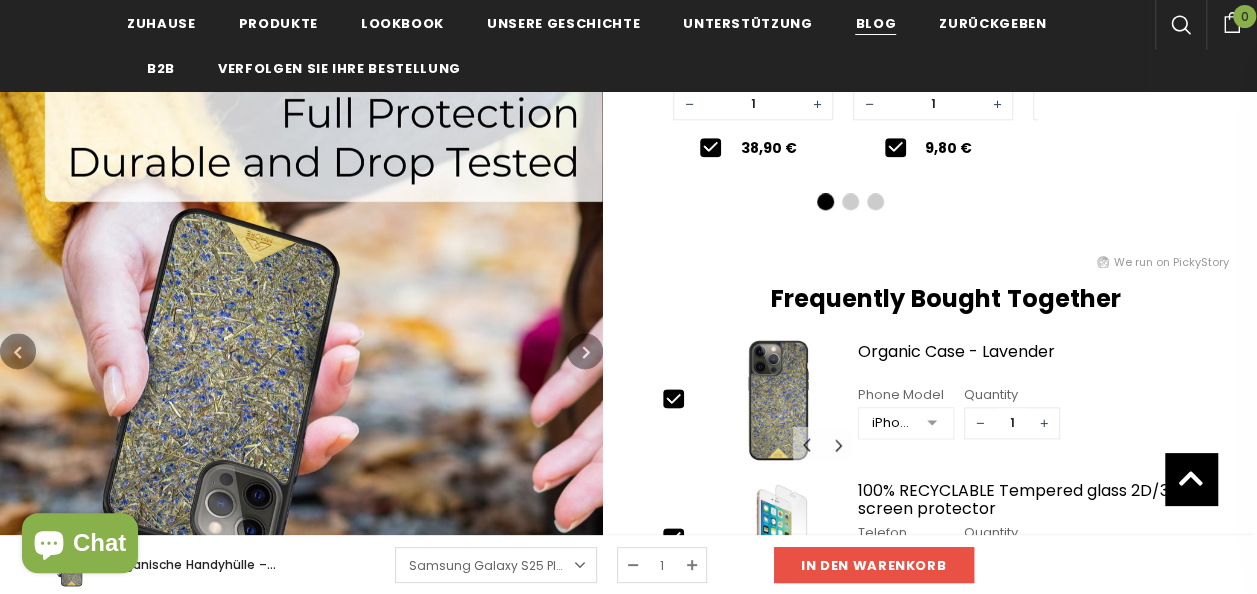 click on "Blog" at bounding box center [875, 23] 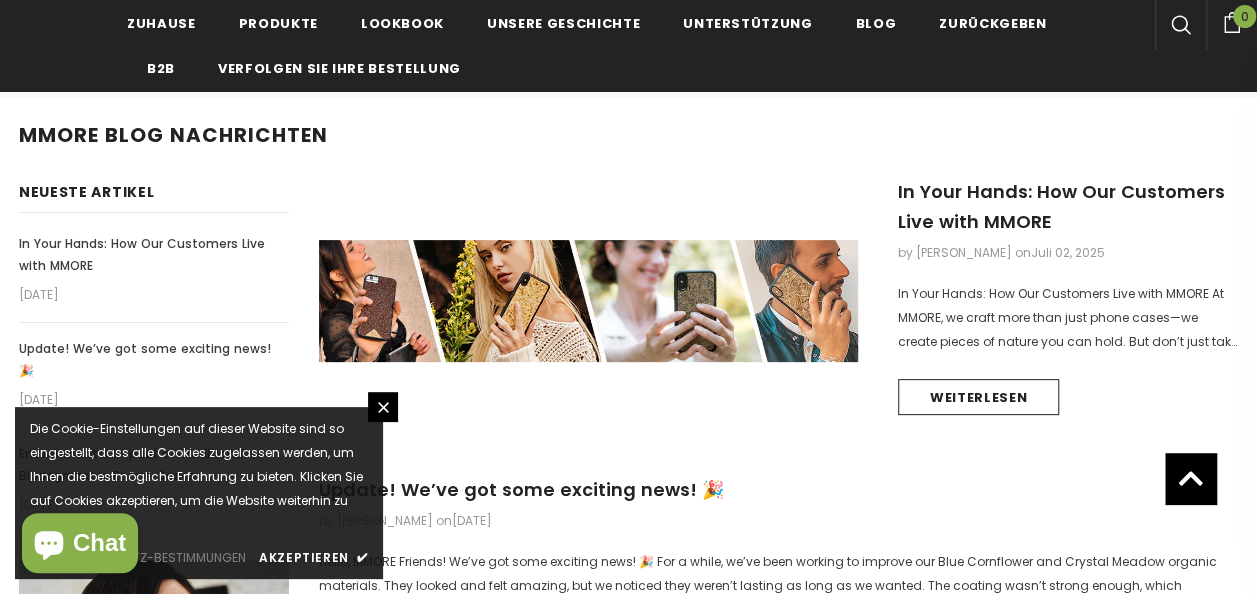 scroll, scrollTop: 0, scrollLeft: 0, axis: both 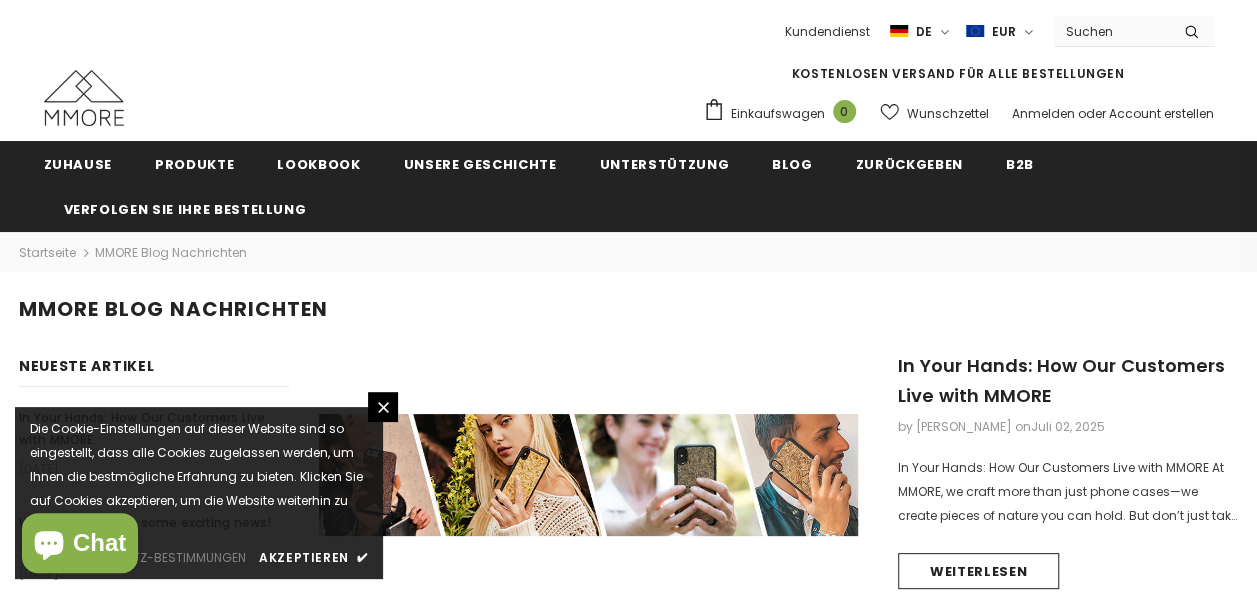 click on "Chat" at bounding box center (99, 543) 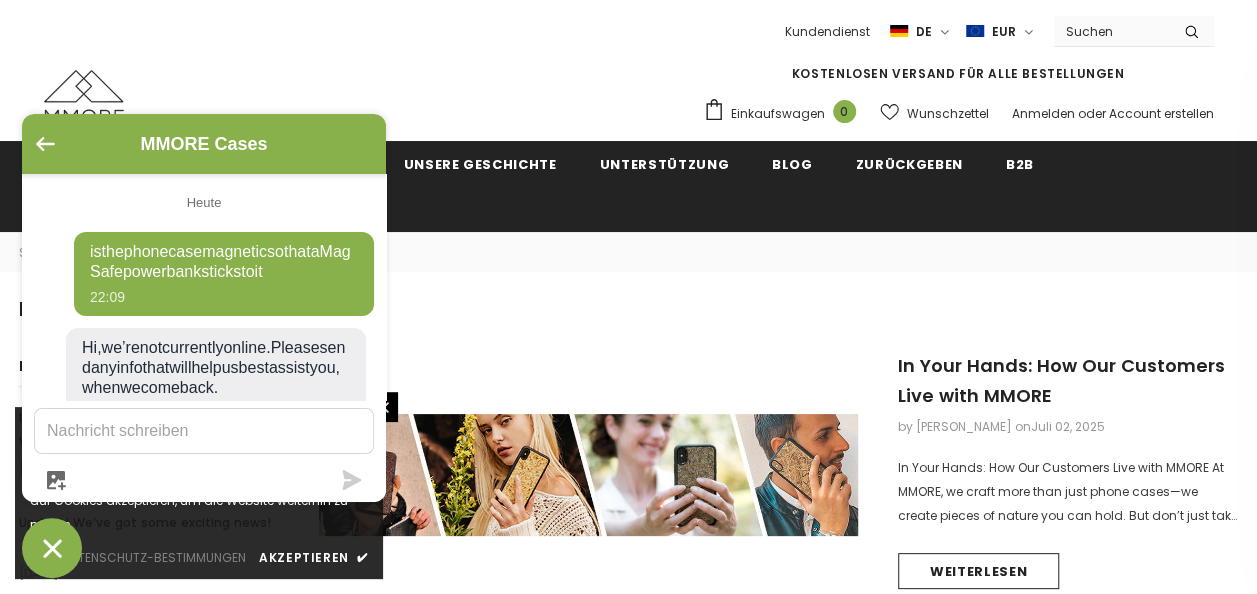 scroll, scrollTop: 287, scrollLeft: 0, axis: vertical 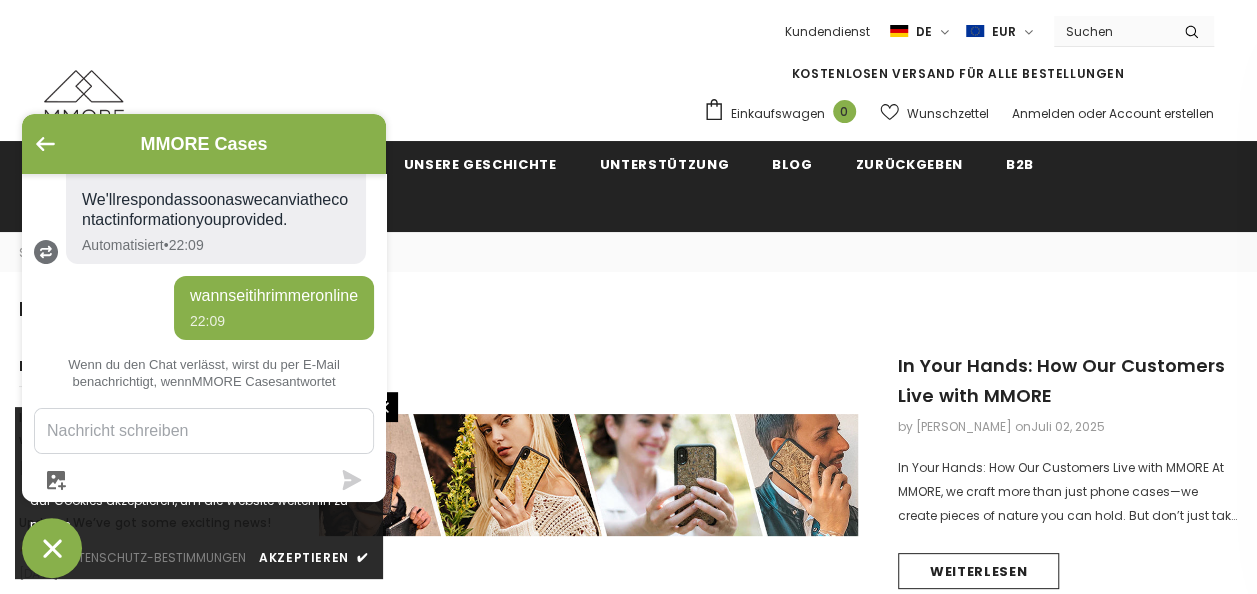 click on "MMORE Blog Nachrichten
[GEOGRAPHIC_DATA]
Neueste Artikel
In Your Hands: How Our Customers Live with MMORE
[DATE]
Update! We’ve got some exciting news! 🎉
[DATE]
Environmental Impact of Traditional vs. Biodegradable Phone Cases
[DATE]
MMORE" at bounding box center [628, 1164] 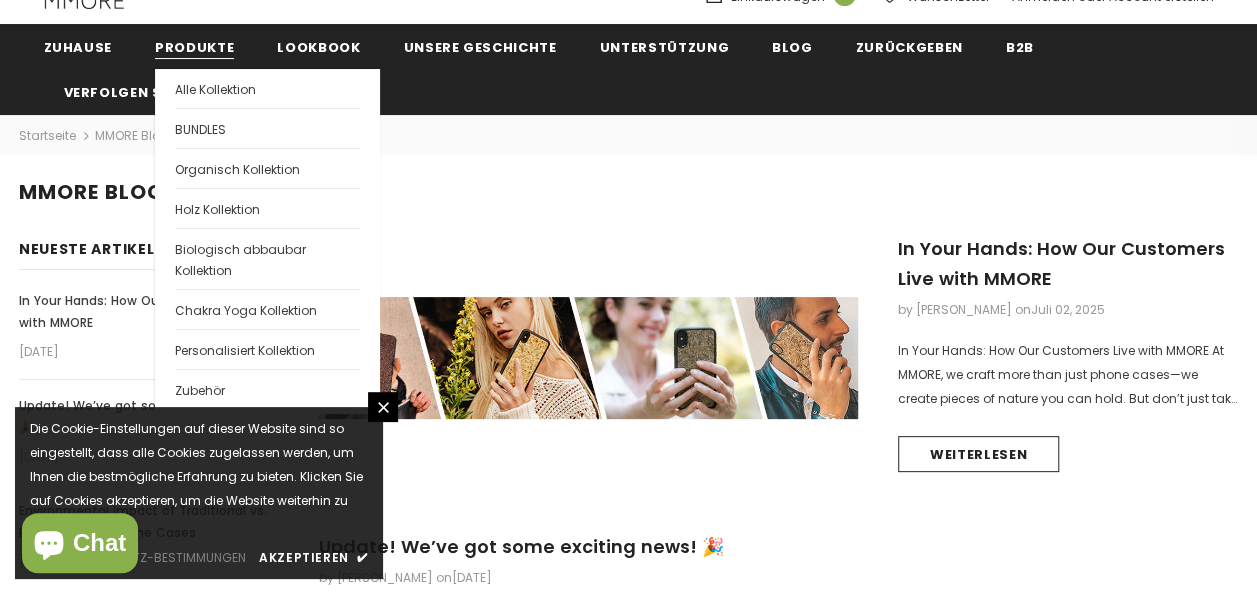 scroll, scrollTop: 119, scrollLeft: 0, axis: vertical 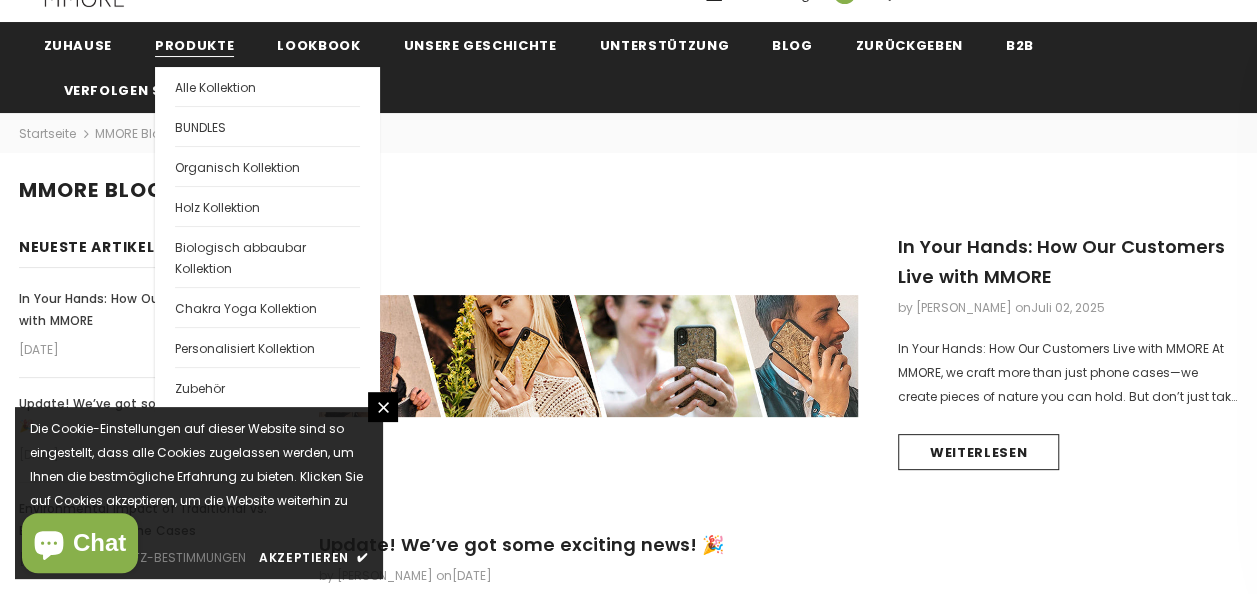 click on "Organisch Kollektion" at bounding box center [237, 167] 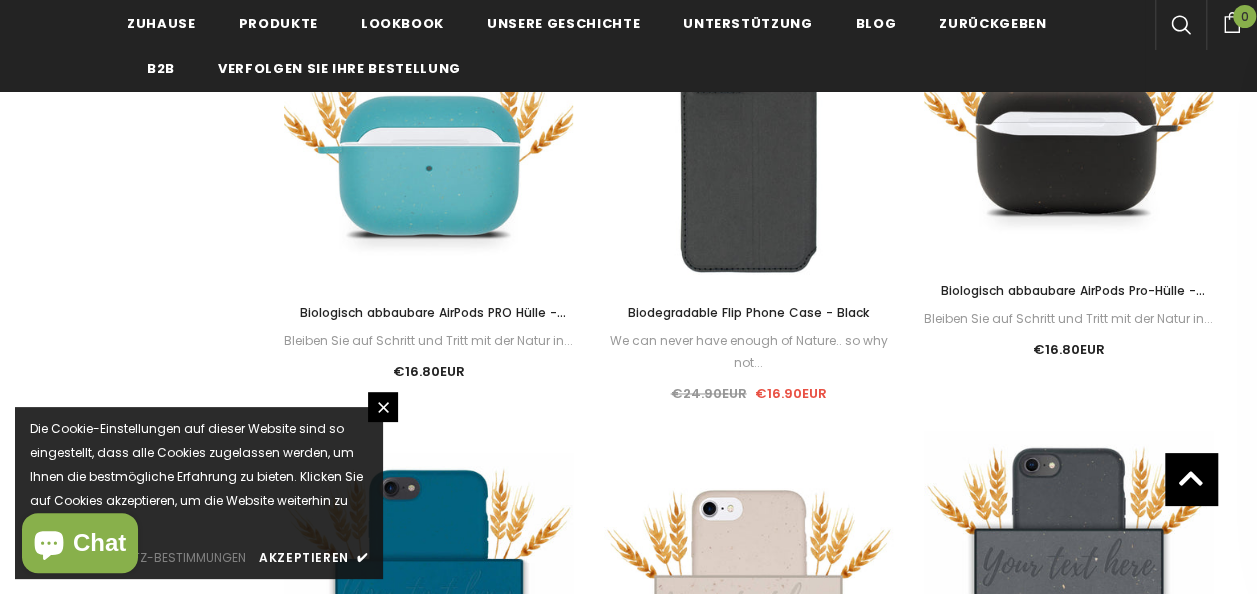 scroll, scrollTop: 1407, scrollLeft: 0, axis: vertical 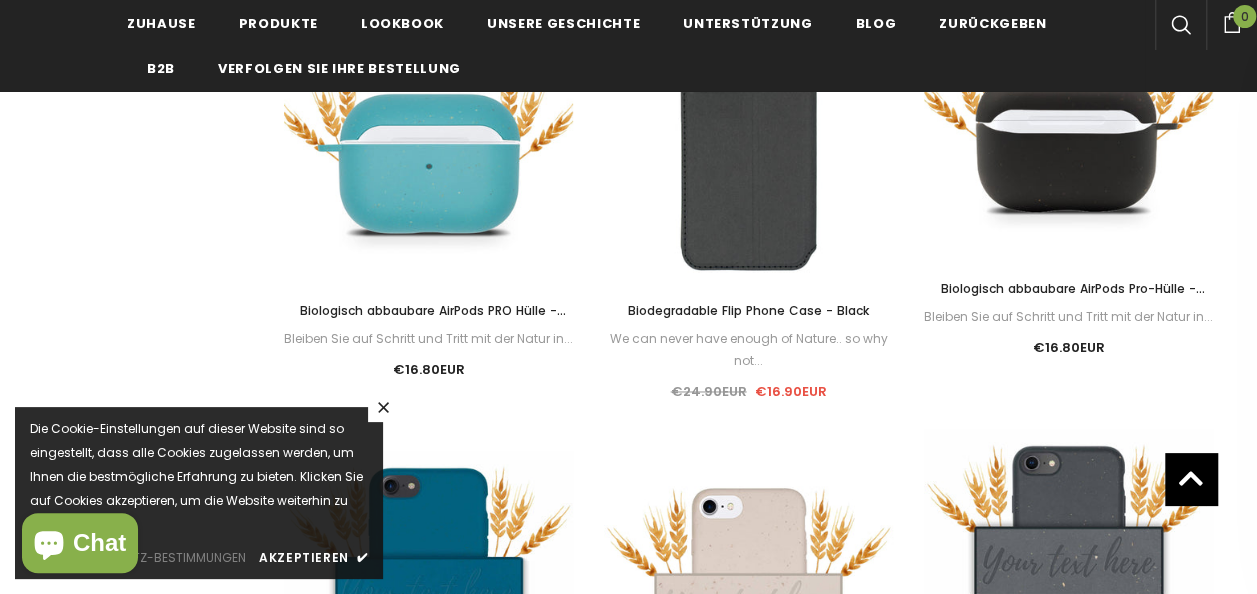 click 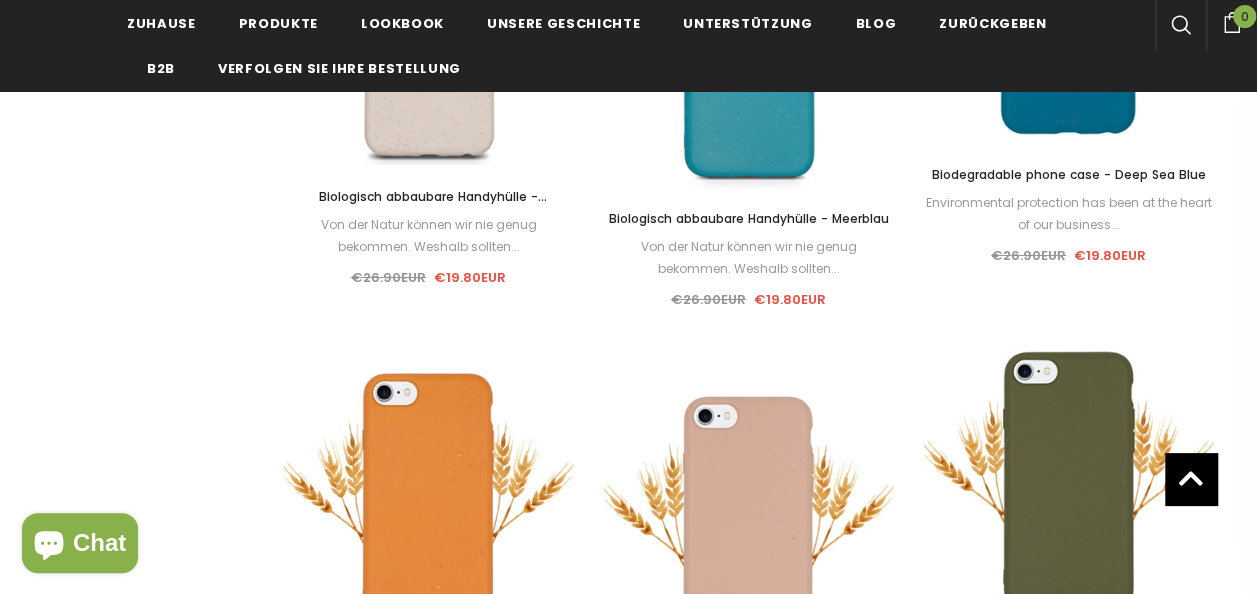scroll, scrollTop: 3412, scrollLeft: 0, axis: vertical 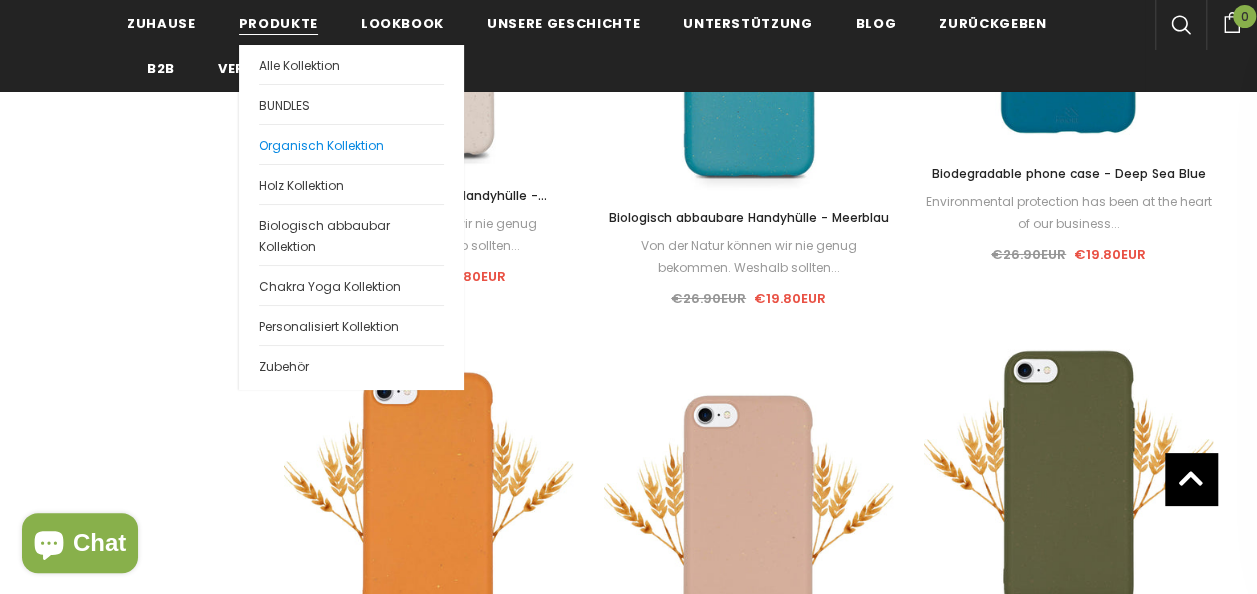 click on "Organisch Kollektion" at bounding box center (321, 145) 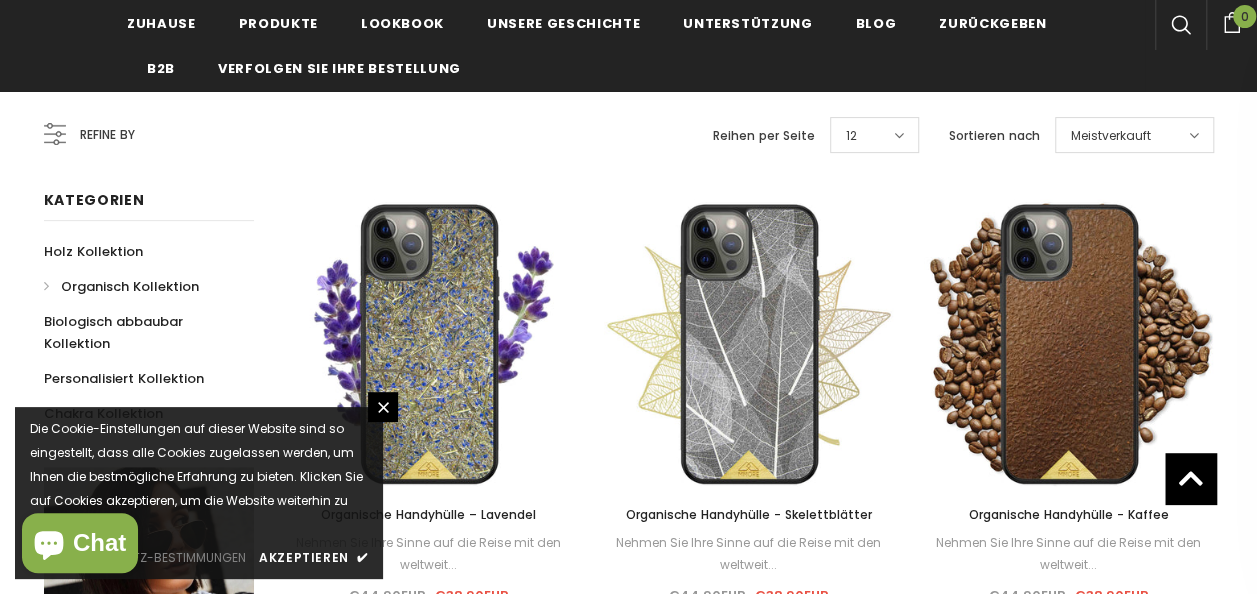 scroll, scrollTop: 364, scrollLeft: 0, axis: vertical 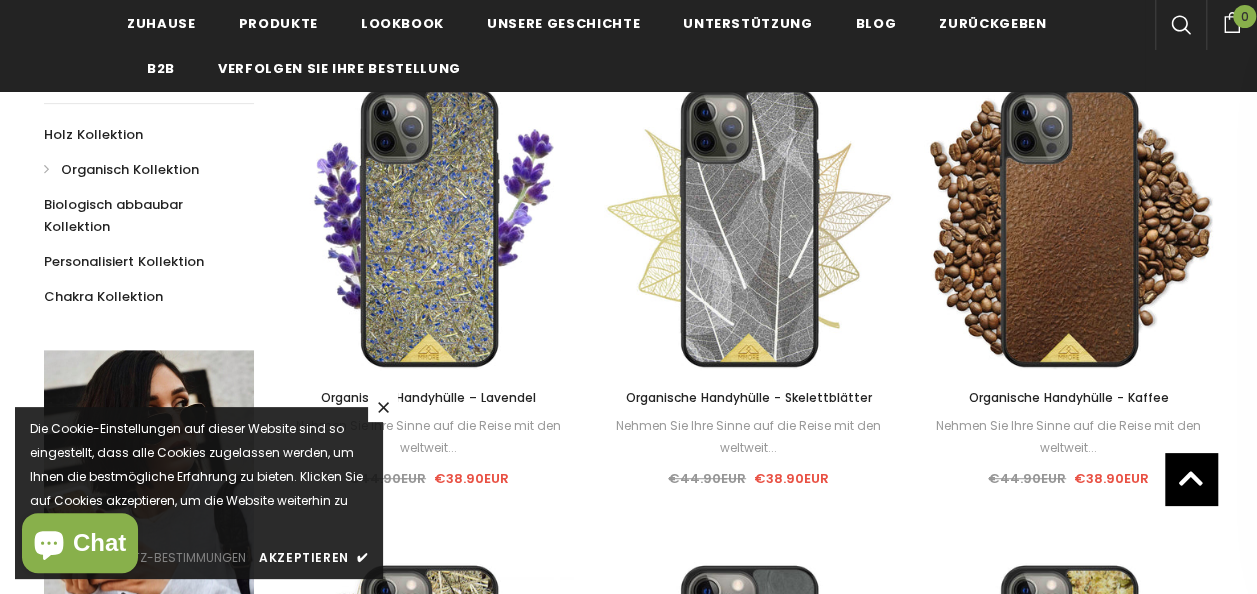 click 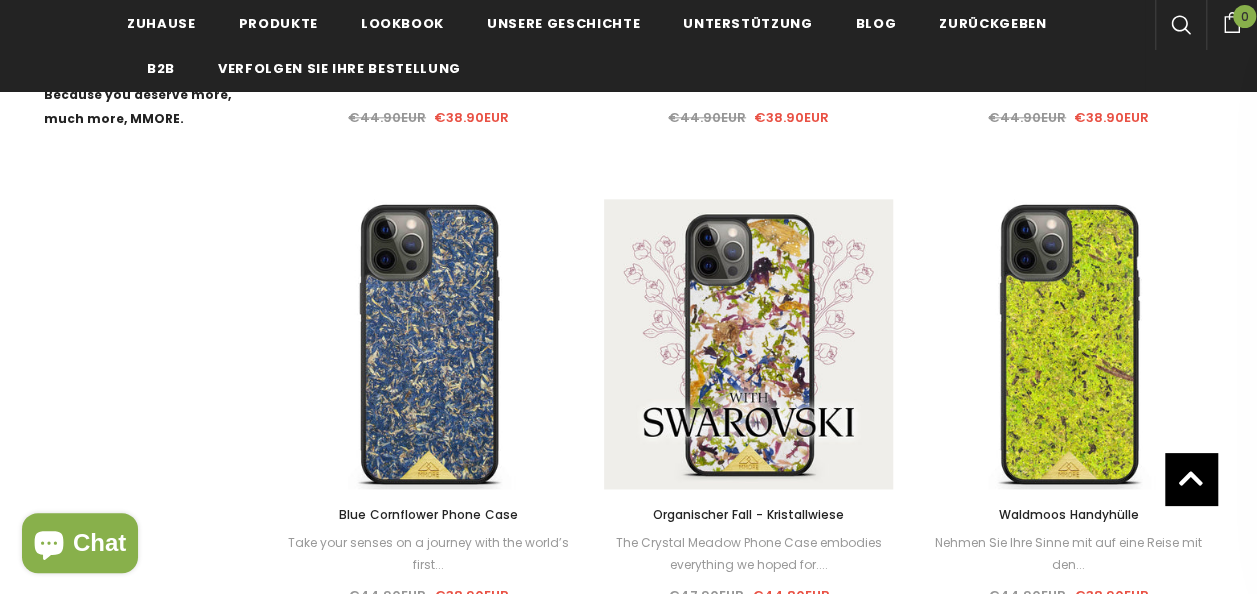 scroll, scrollTop: 1247, scrollLeft: 0, axis: vertical 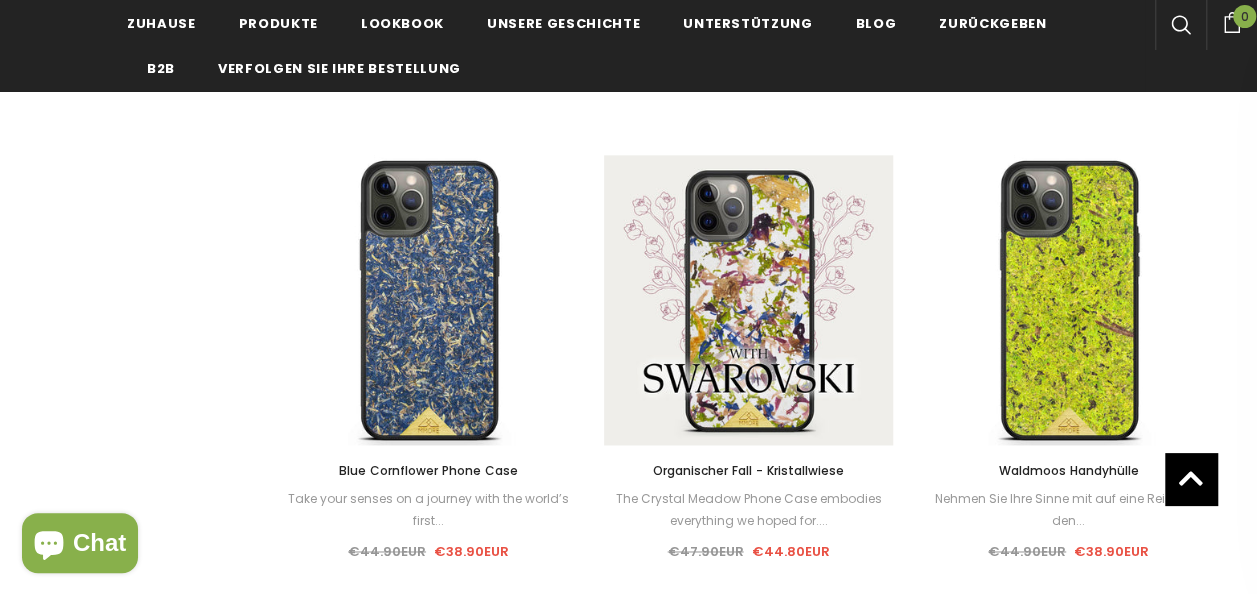 click on "Organischer Fall - Kristallwiese" at bounding box center [748, 470] 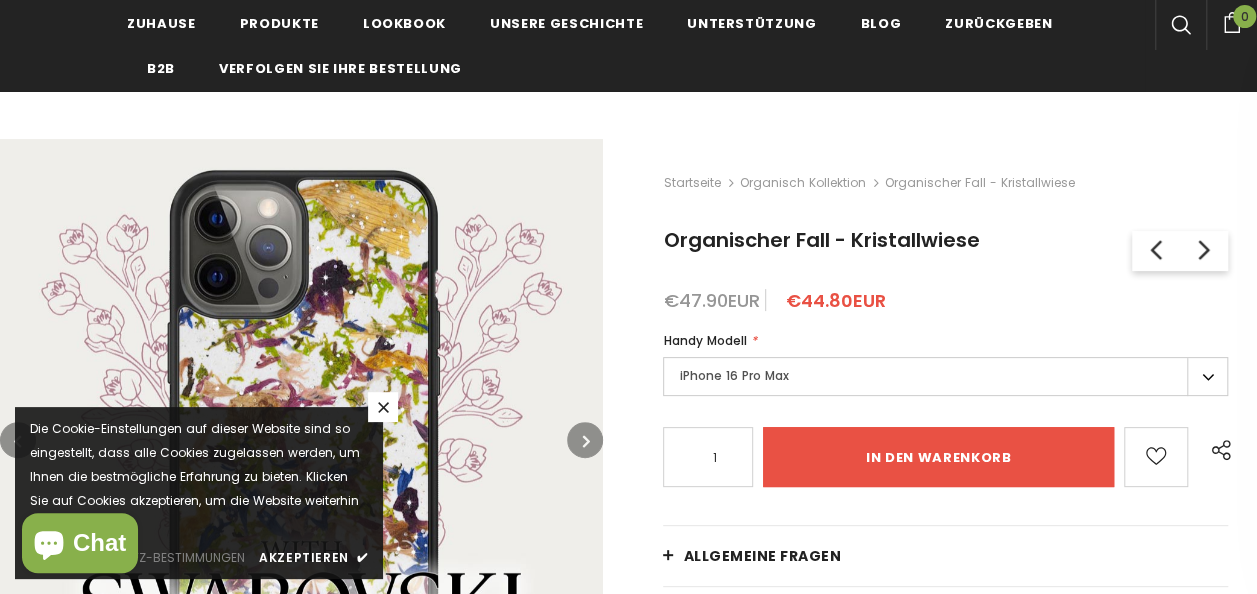 scroll, scrollTop: 160, scrollLeft: 0, axis: vertical 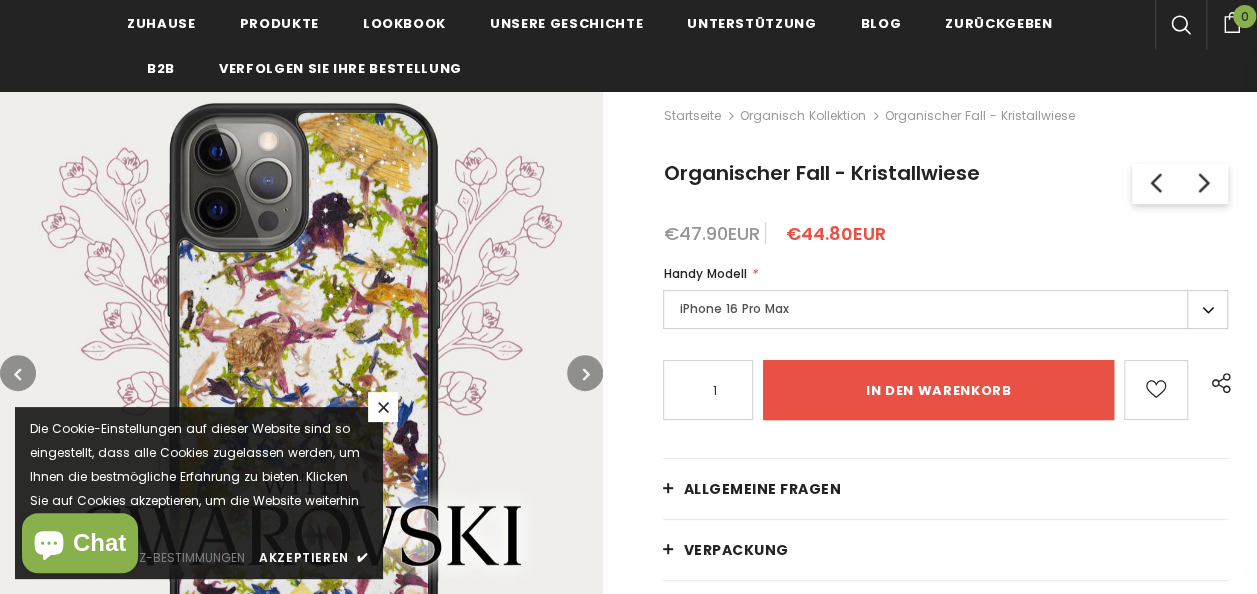 click 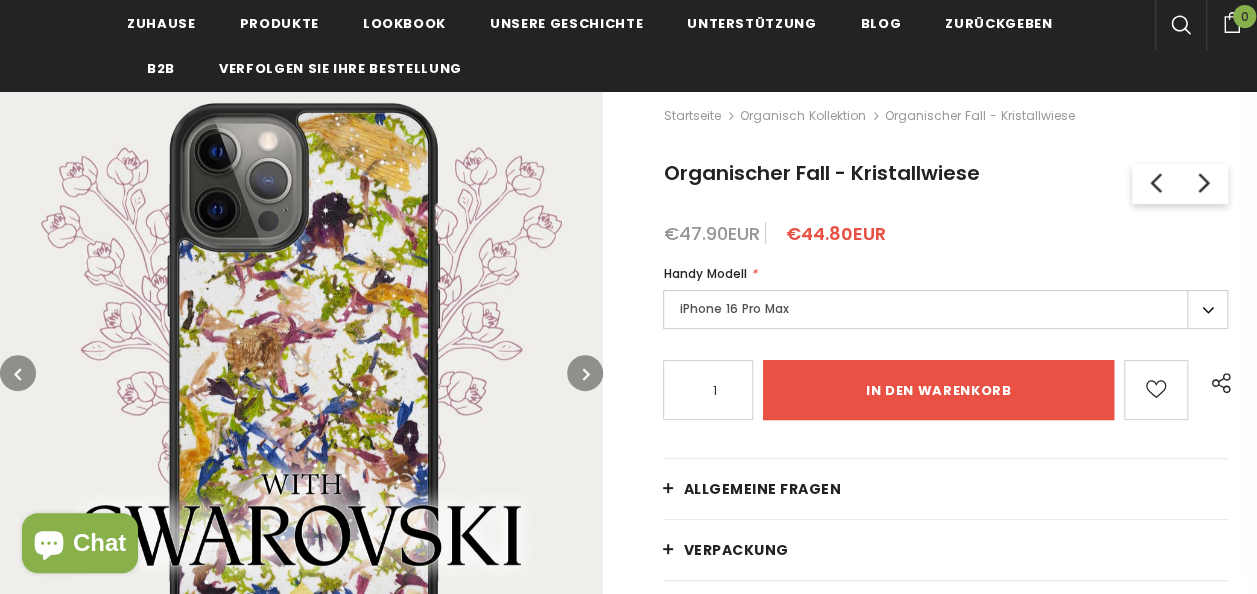 type on "0" 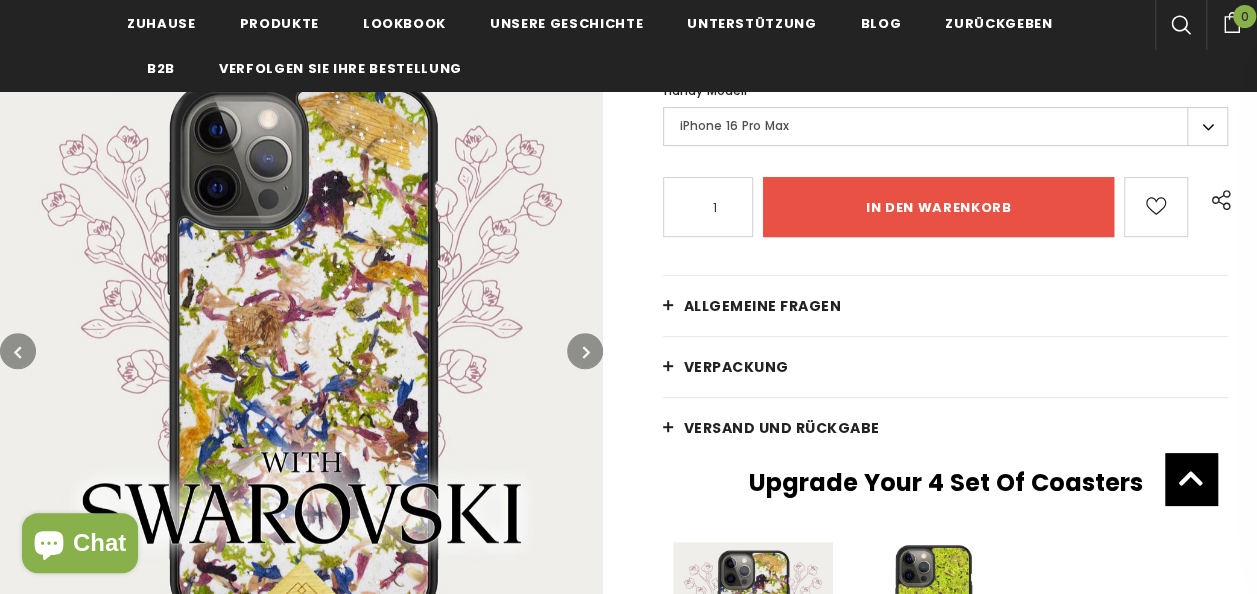scroll, scrollTop: 344, scrollLeft: 0, axis: vertical 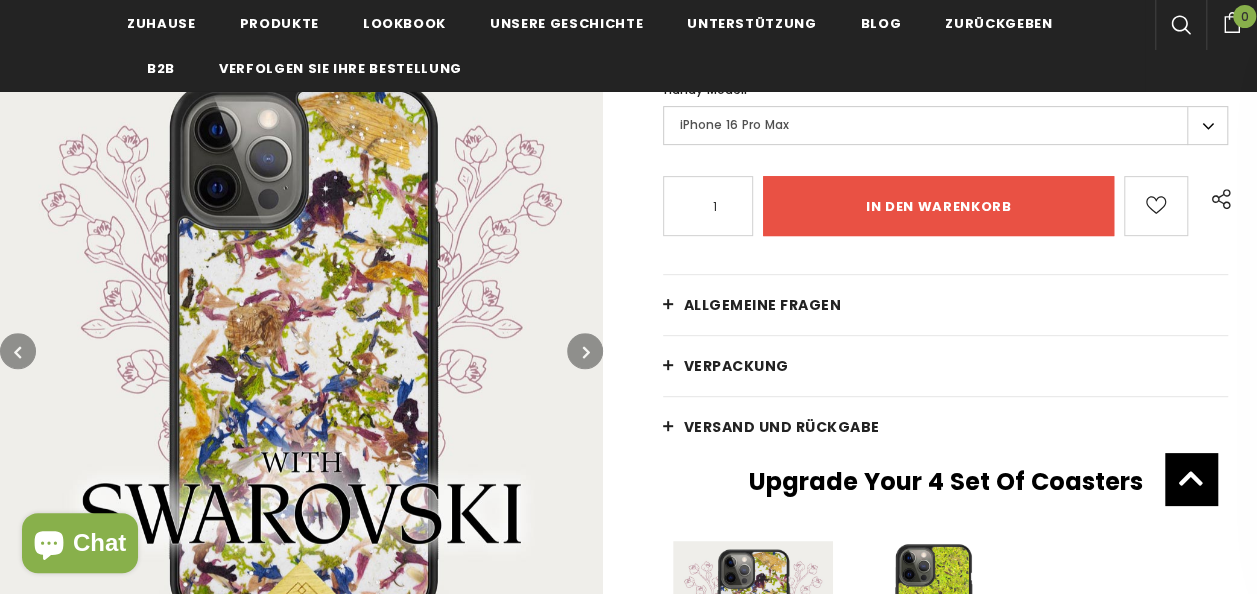click at bounding box center (586, 353) 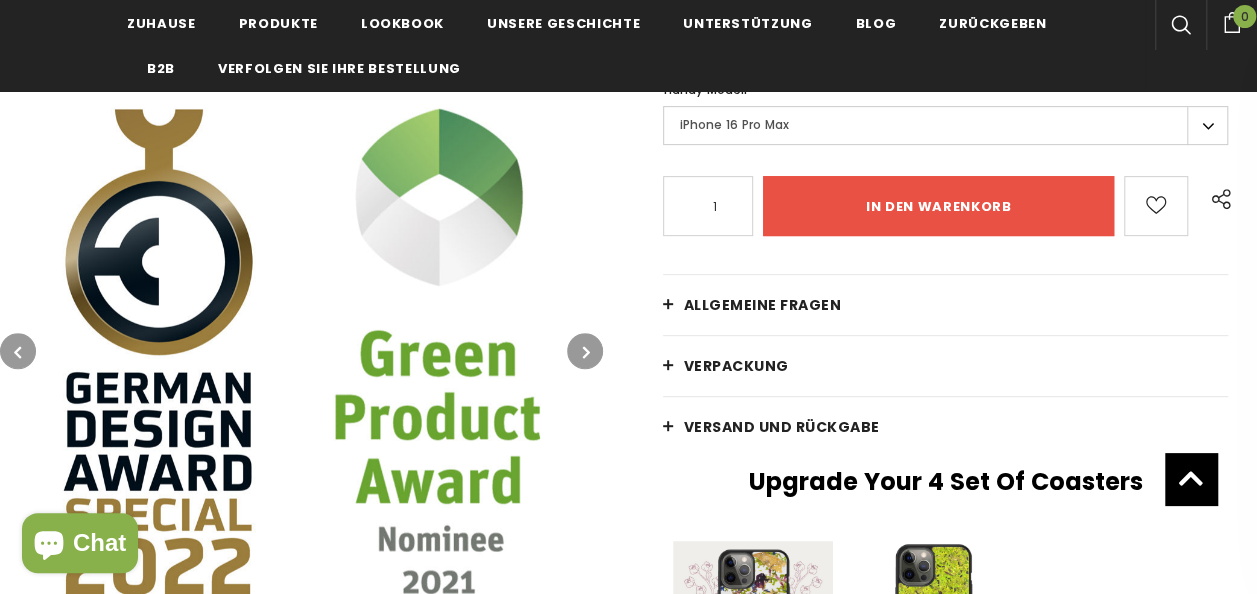 click at bounding box center (586, 353) 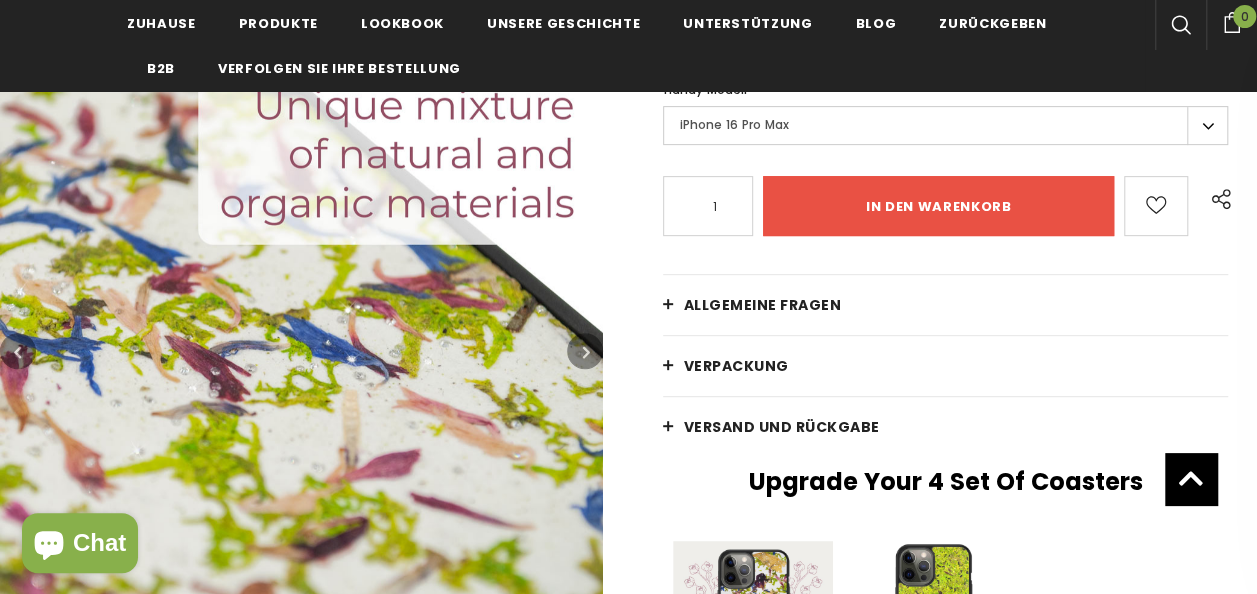 click at bounding box center [586, 353] 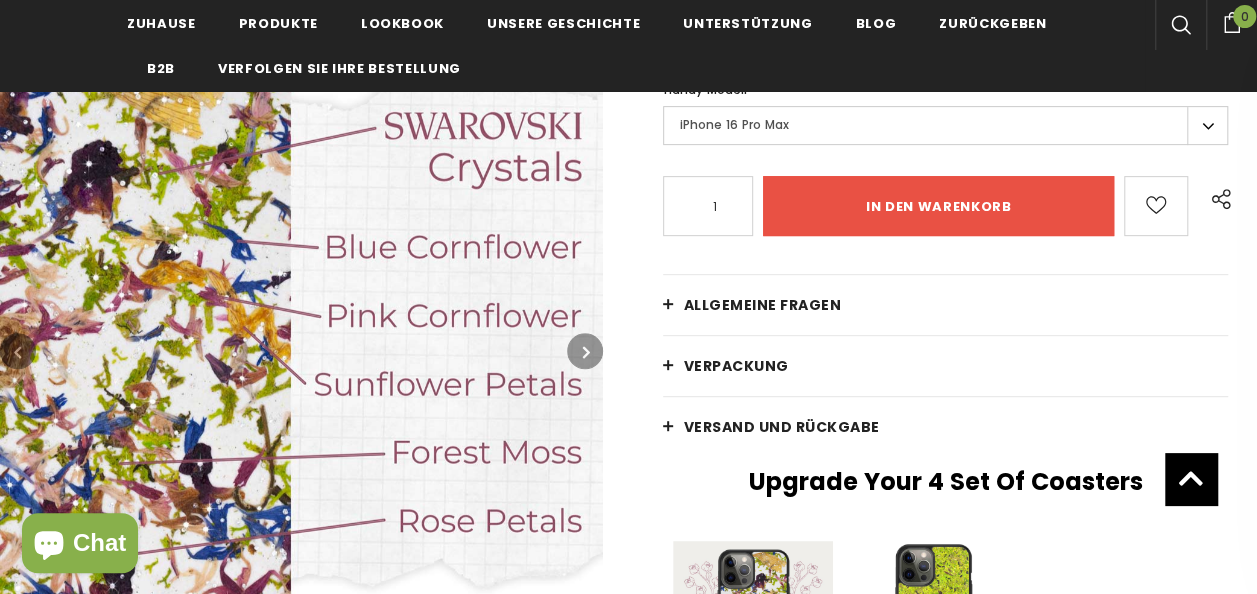 click at bounding box center [586, 353] 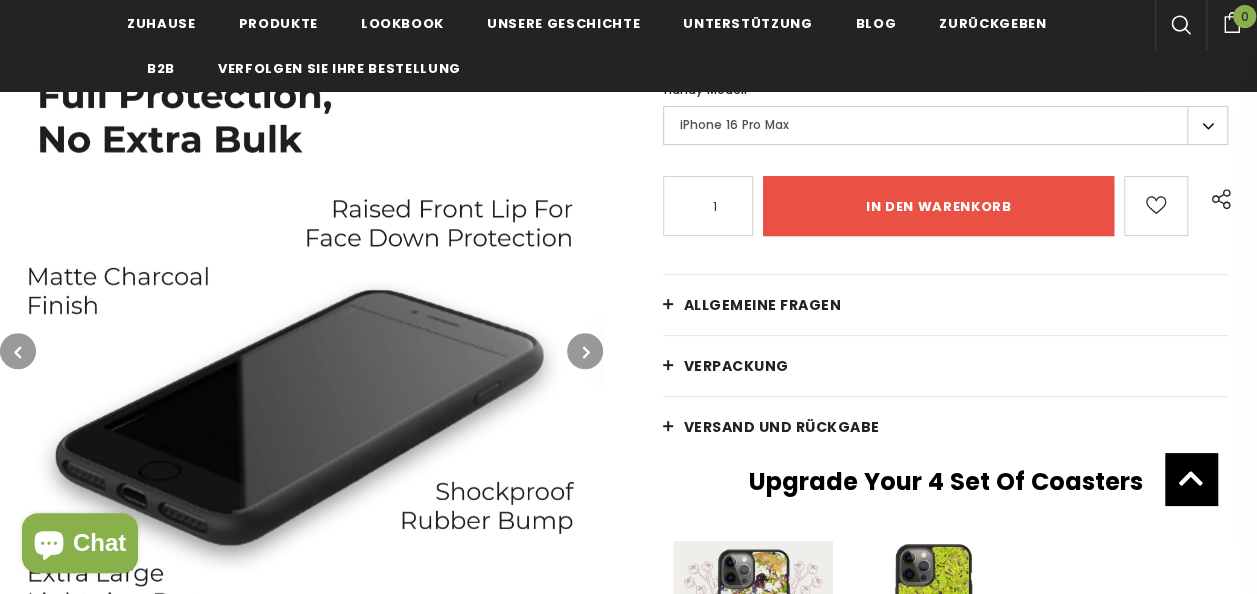 click at bounding box center [586, 353] 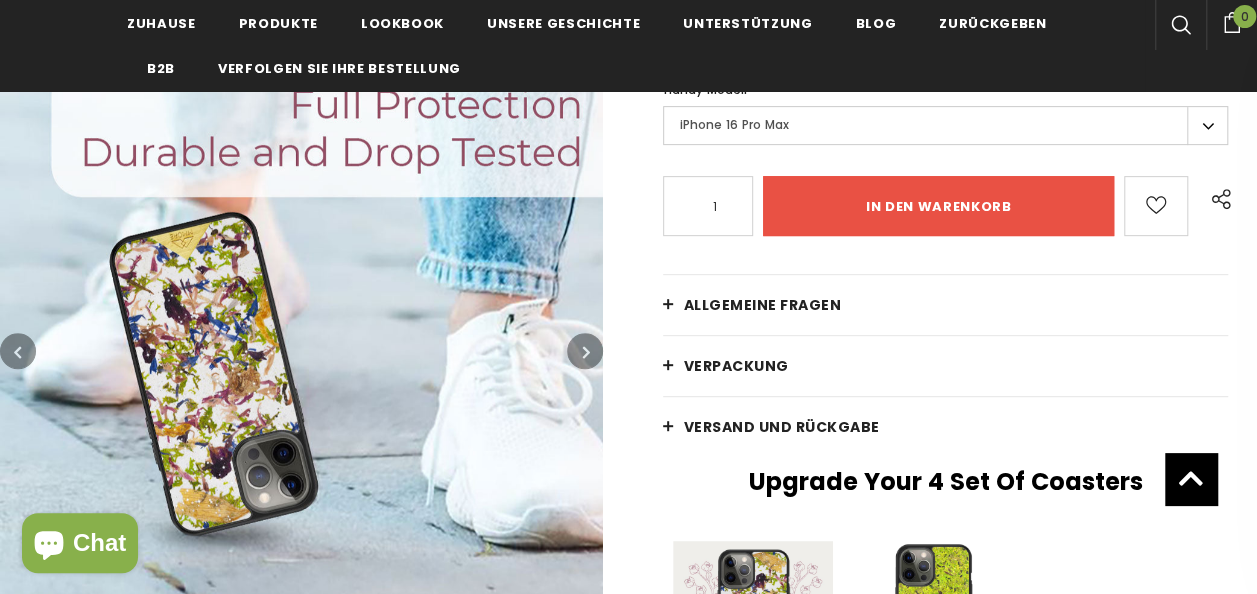 click at bounding box center [586, 353] 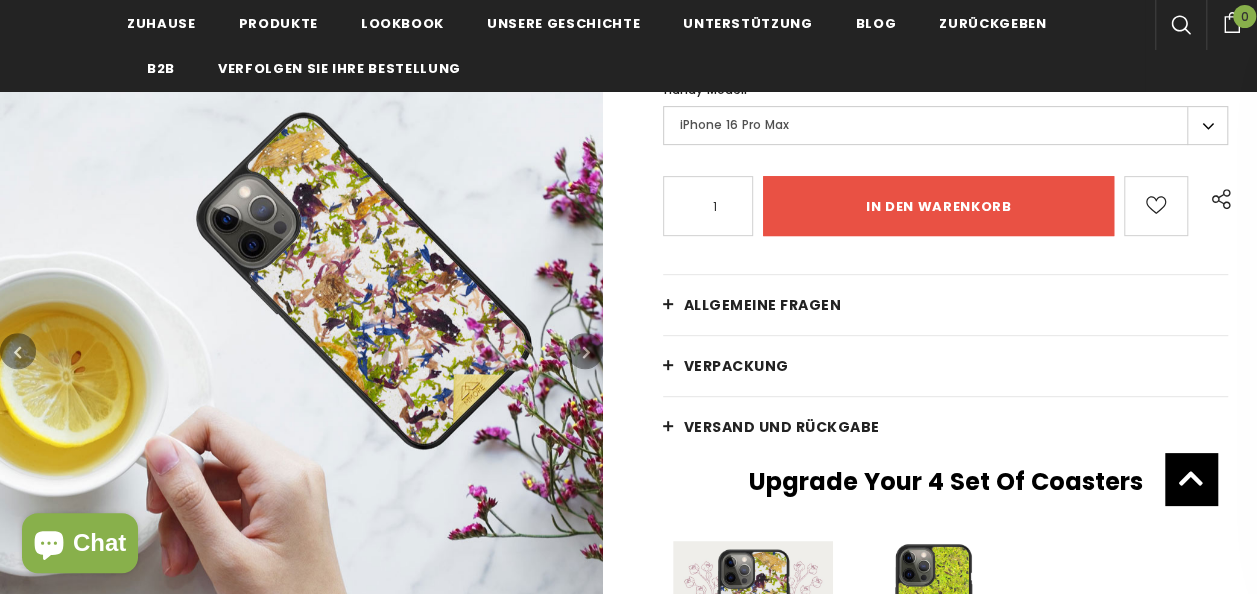 click at bounding box center (586, 353) 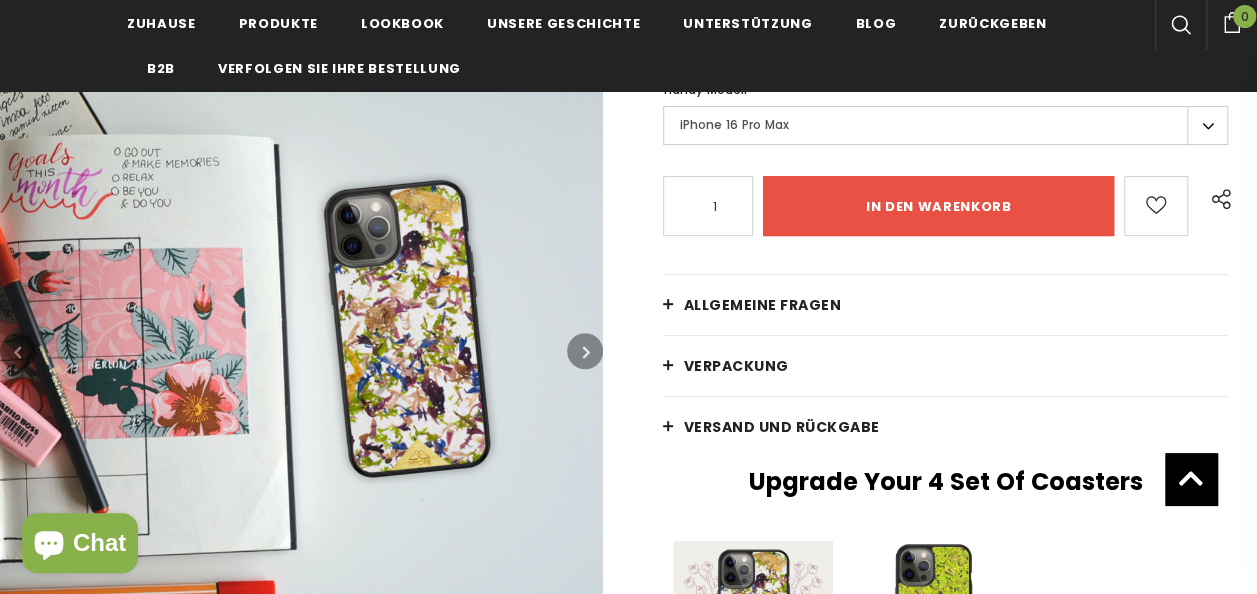 click at bounding box center (586, 353) 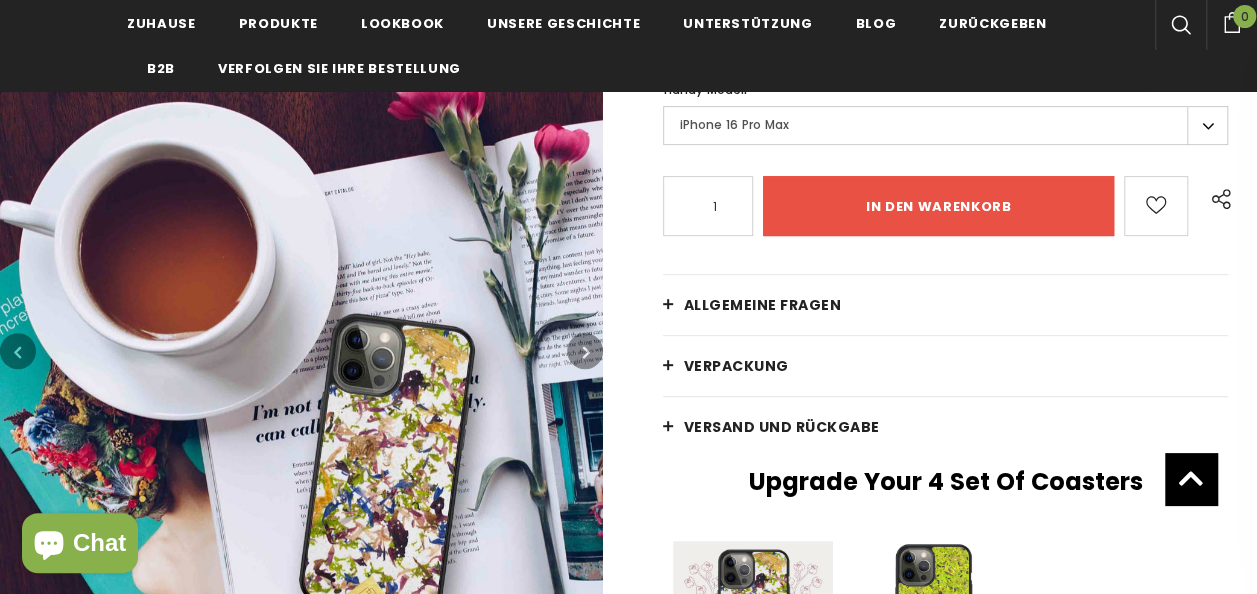 click at bounding box center [586, 353] 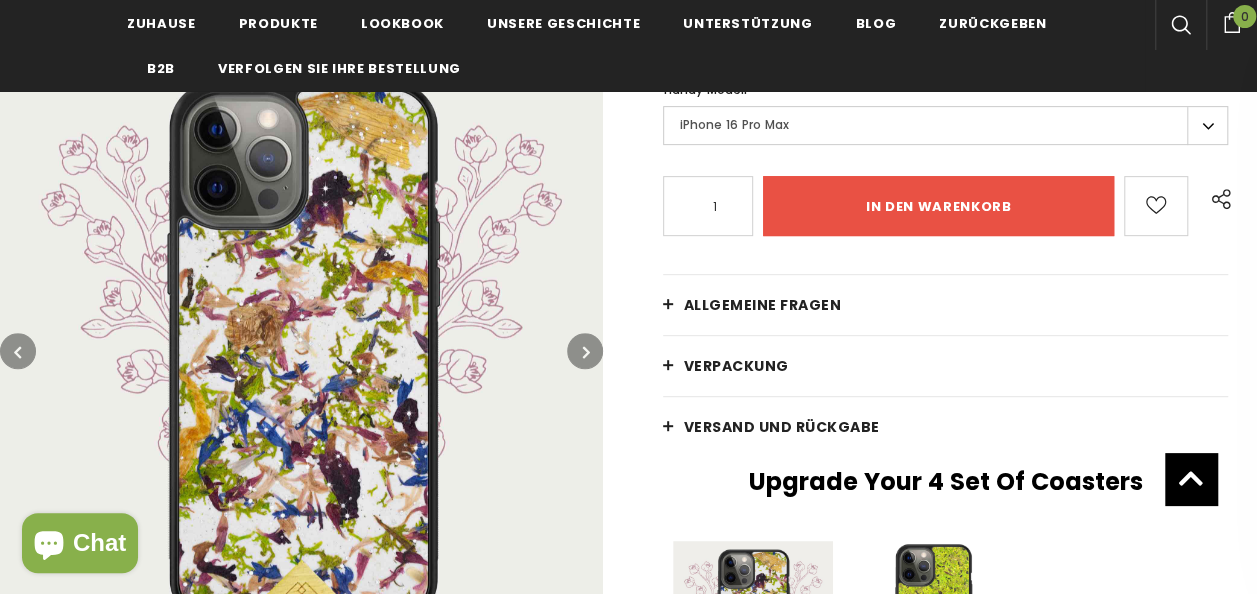 click at bounding box center [586, 353] 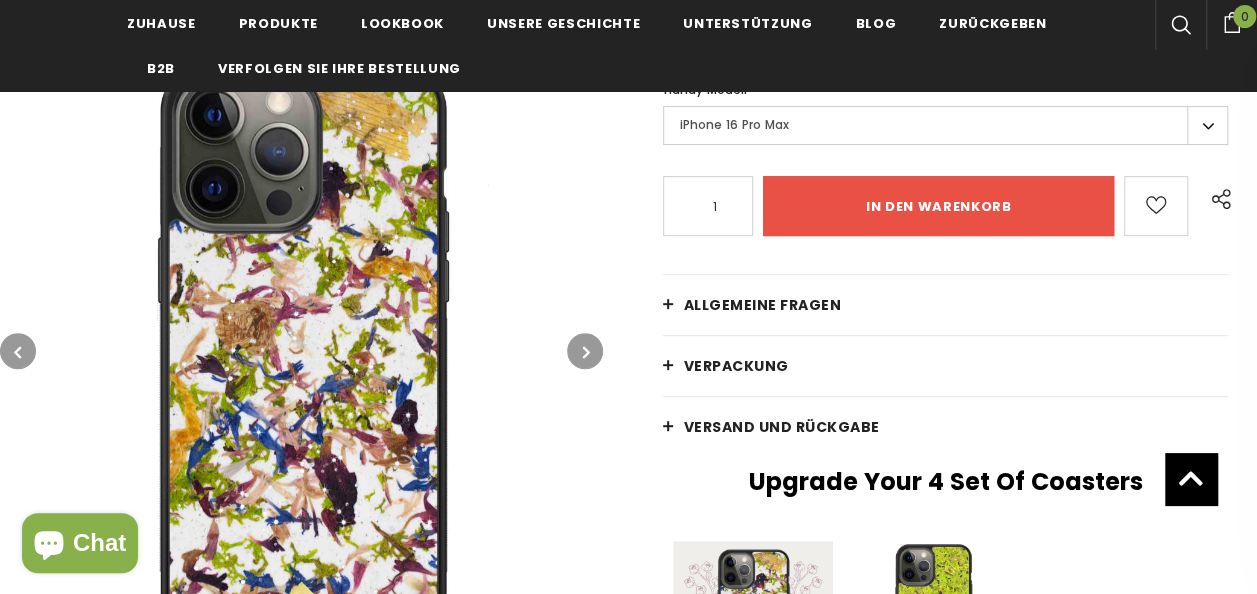 click at bounding box center (586, 353) 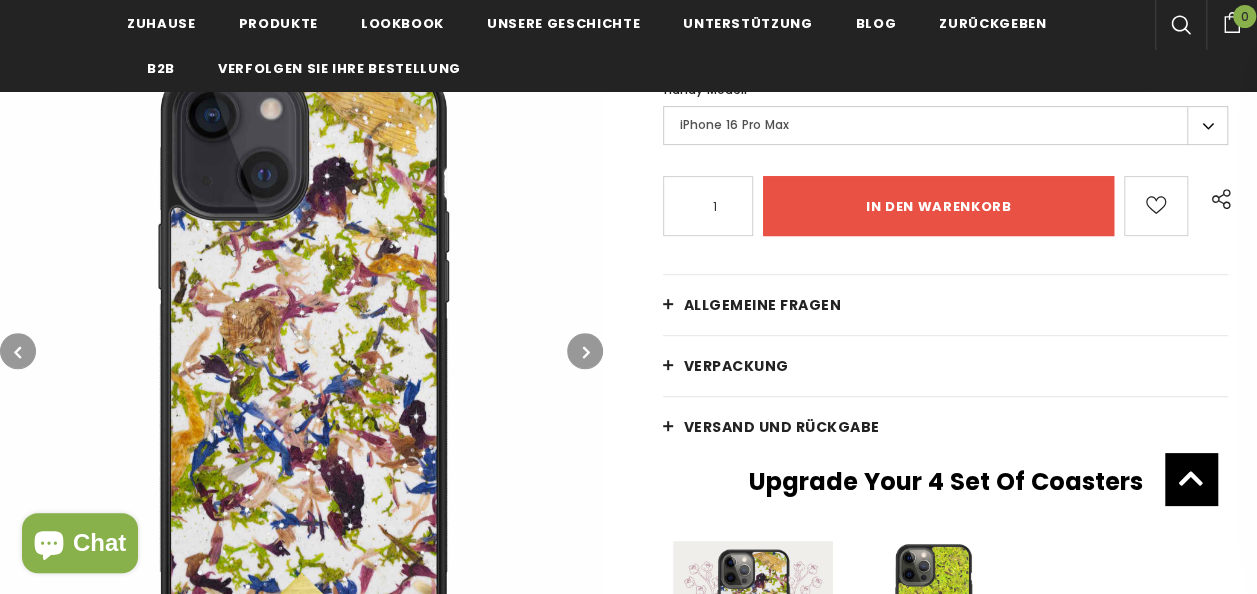 click at bounding box center (586, 353) 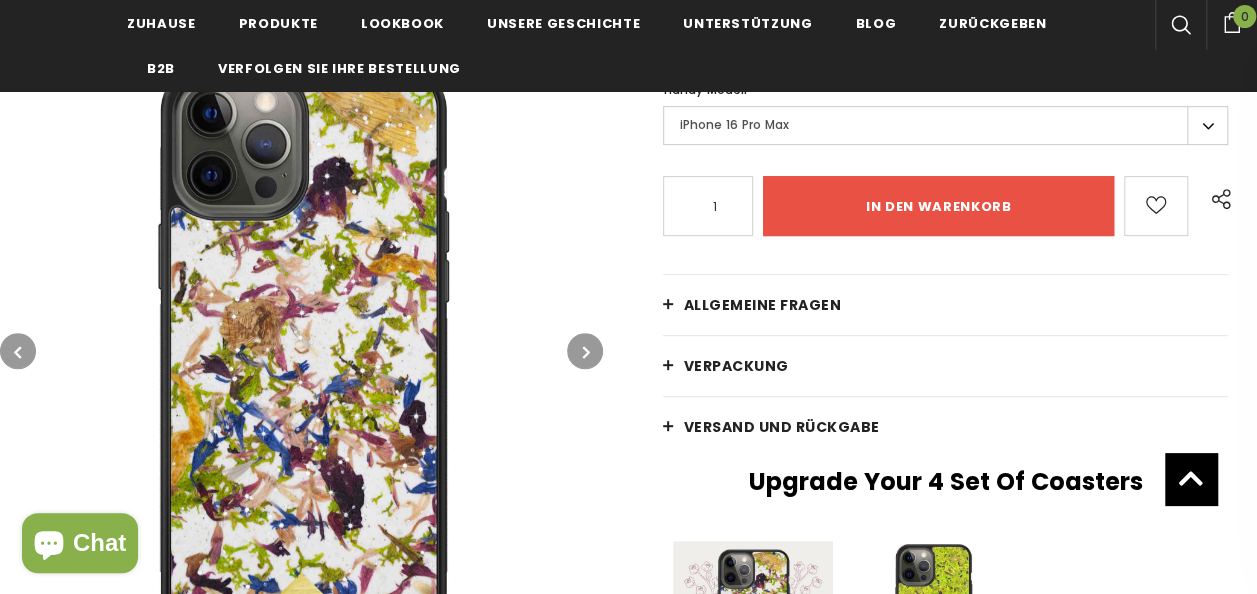 click at bounding box center (586, 353) 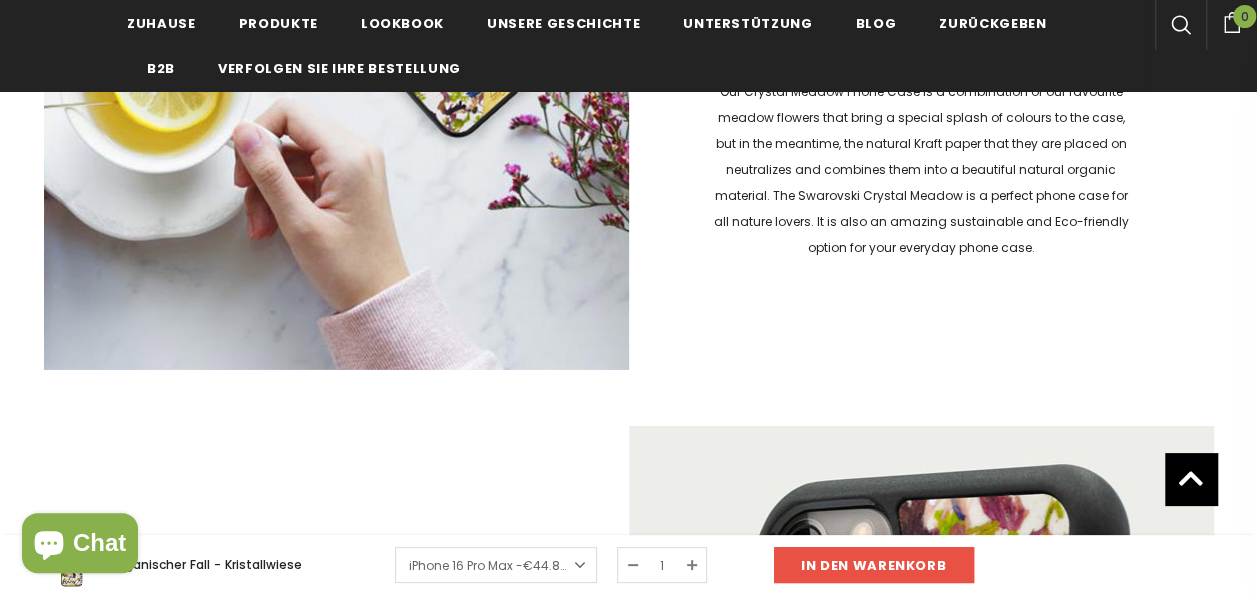 scroll, scrollTop: 3099, scrollLeft: 0, axis: vertical 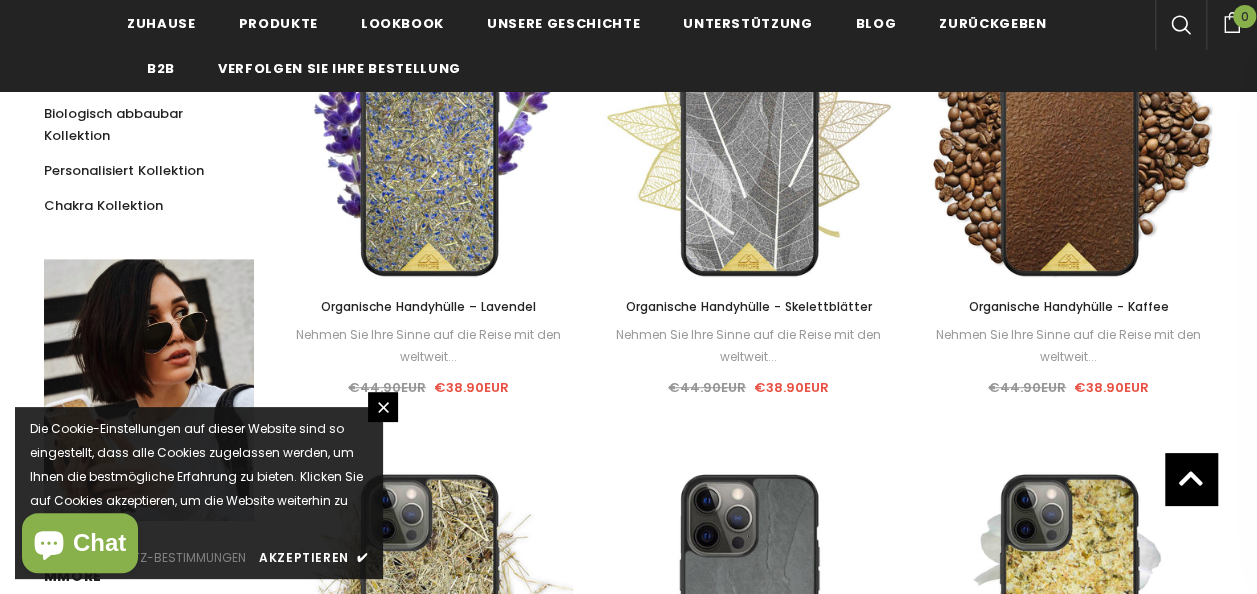 click on "Organische Handyhülle – Lavendel" at bounding box center (428, 306) 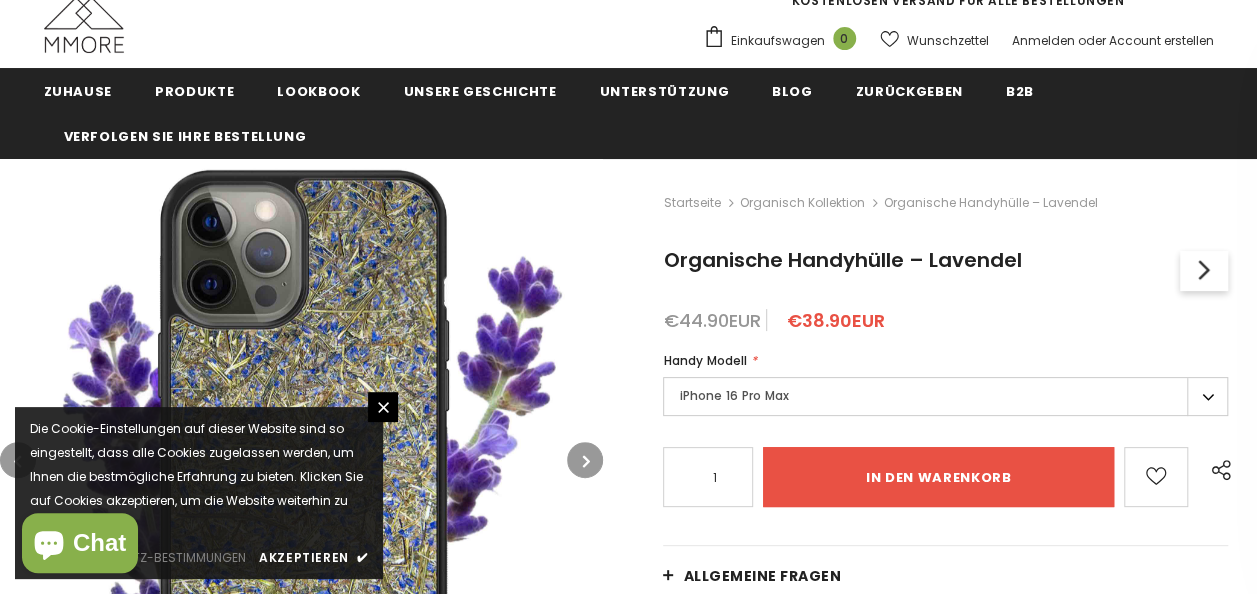 scroll, scrollTop: 131, scrollLeft: 0, axis: vertical 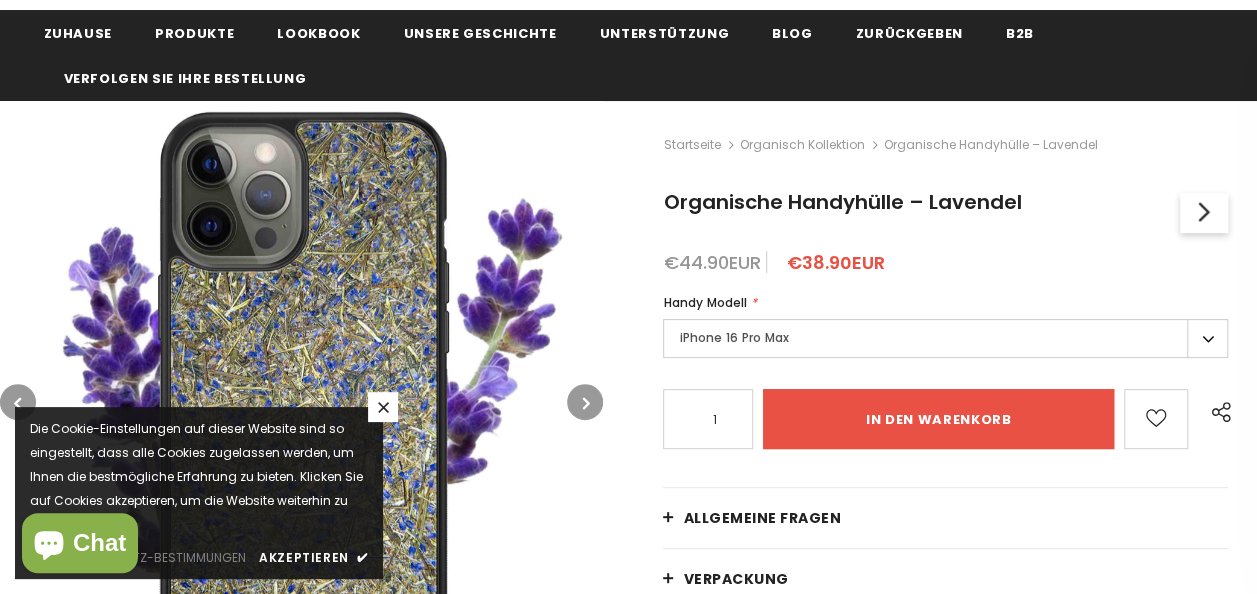 click 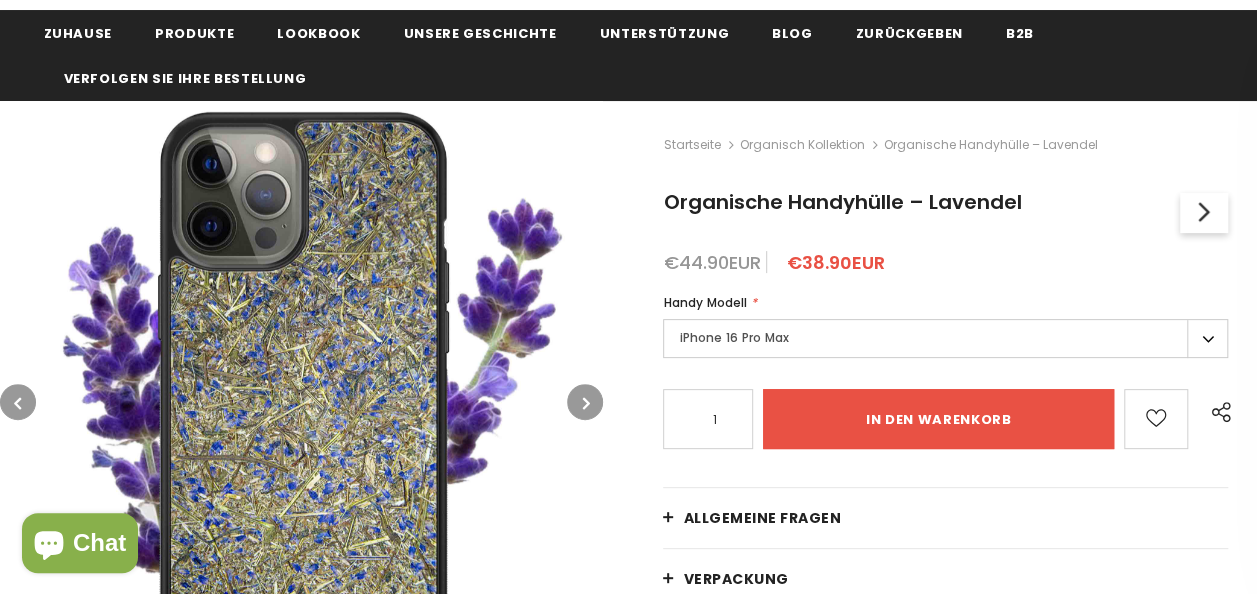 click on "Allgemeine Fragen" at bounding box center [762, 518] 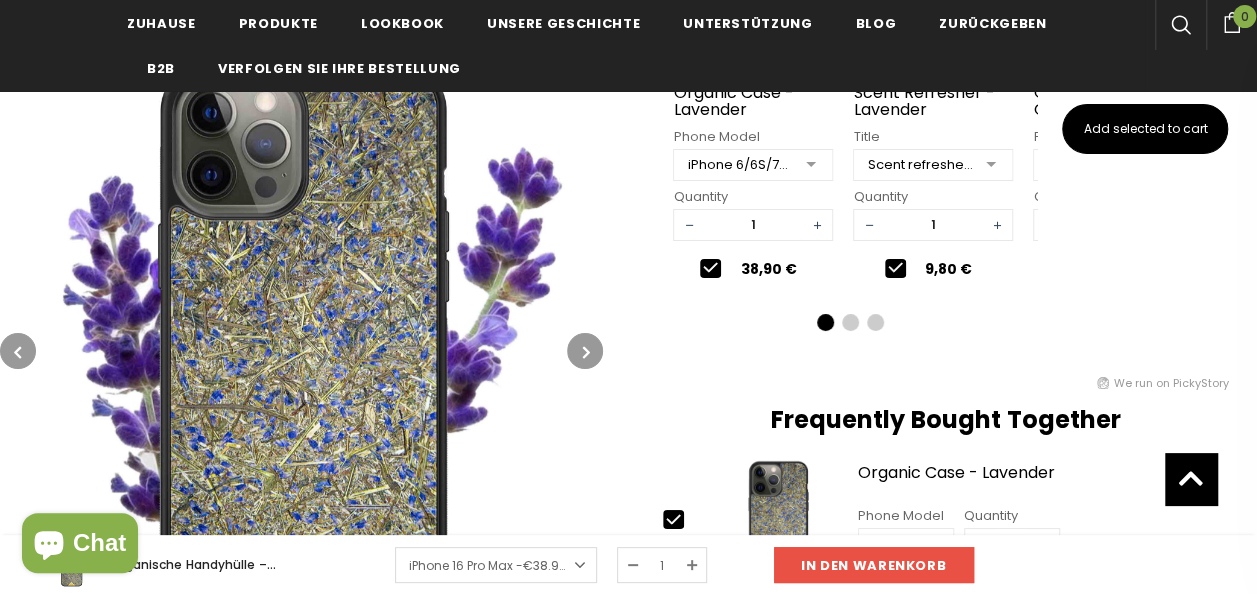 scroll, scrollTop: 3605, scrollLeft: 0, axis: vertical 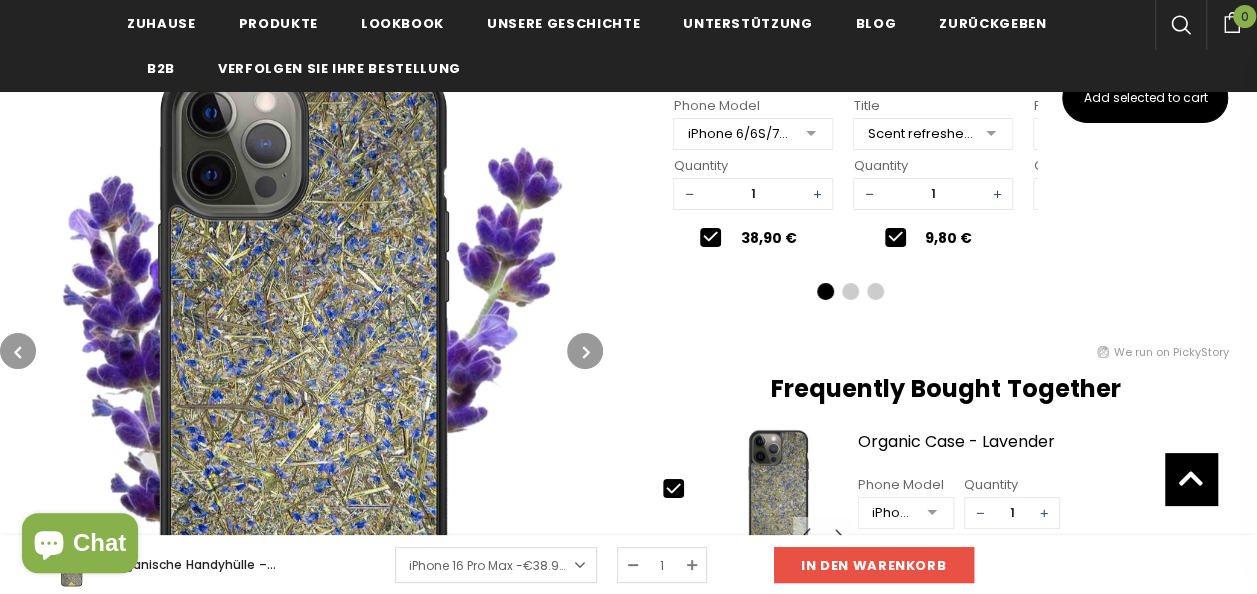 click at bounding box center [850, 291] 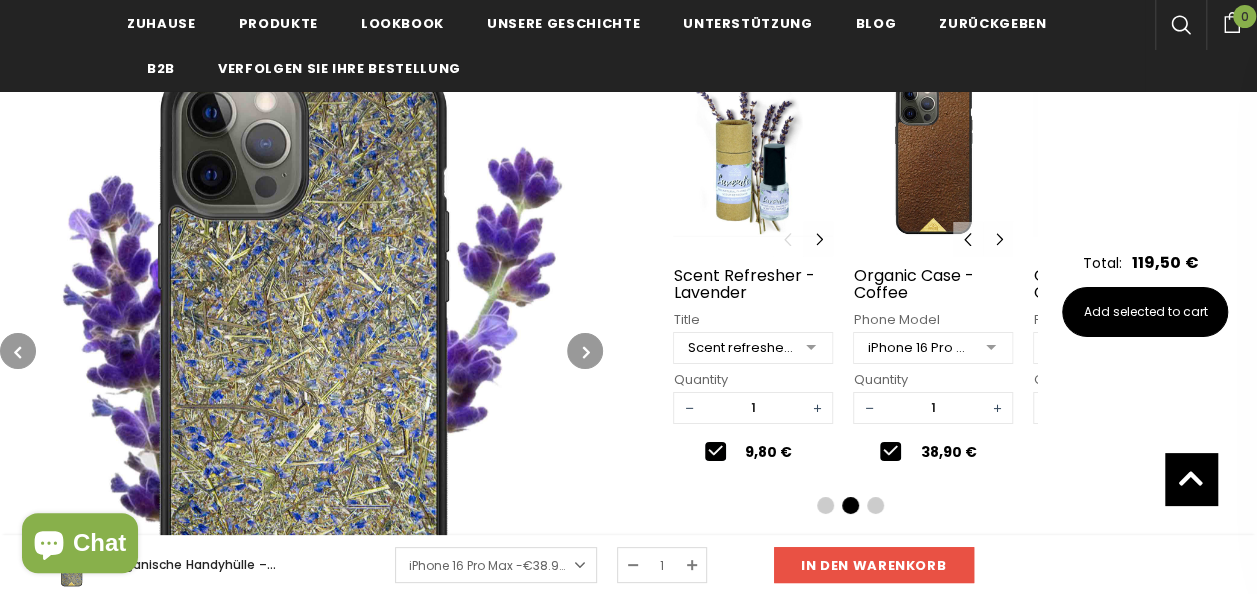scroll, scrollTop: 3387, scrollLeft: 0, axis: vertical 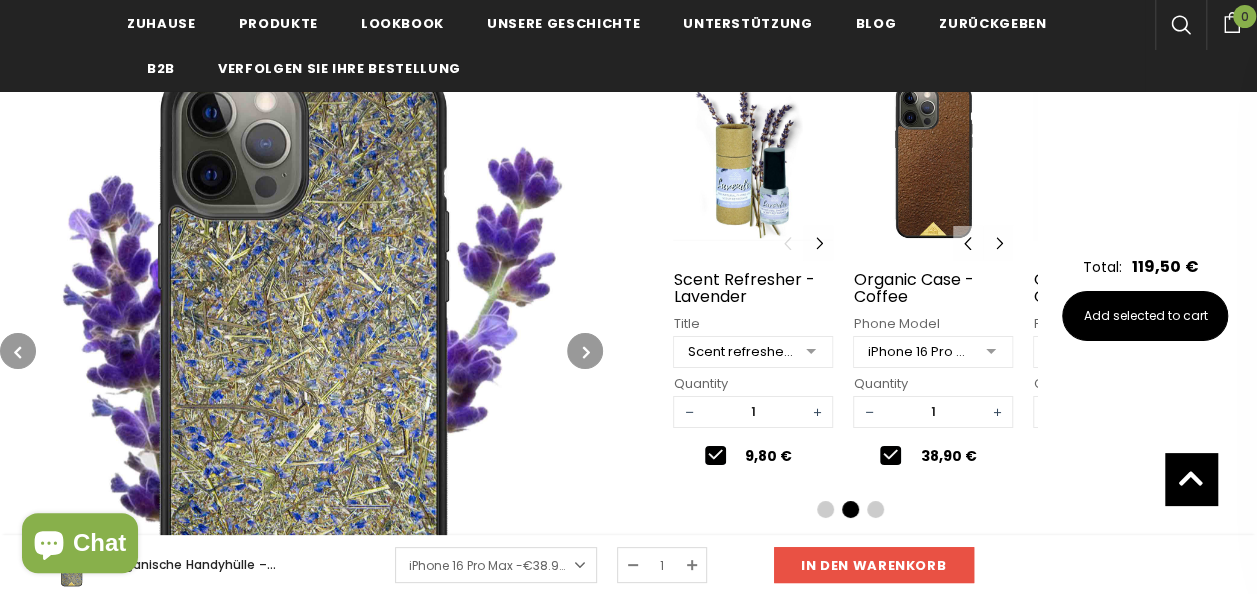 click at bounding box center (875, 509) 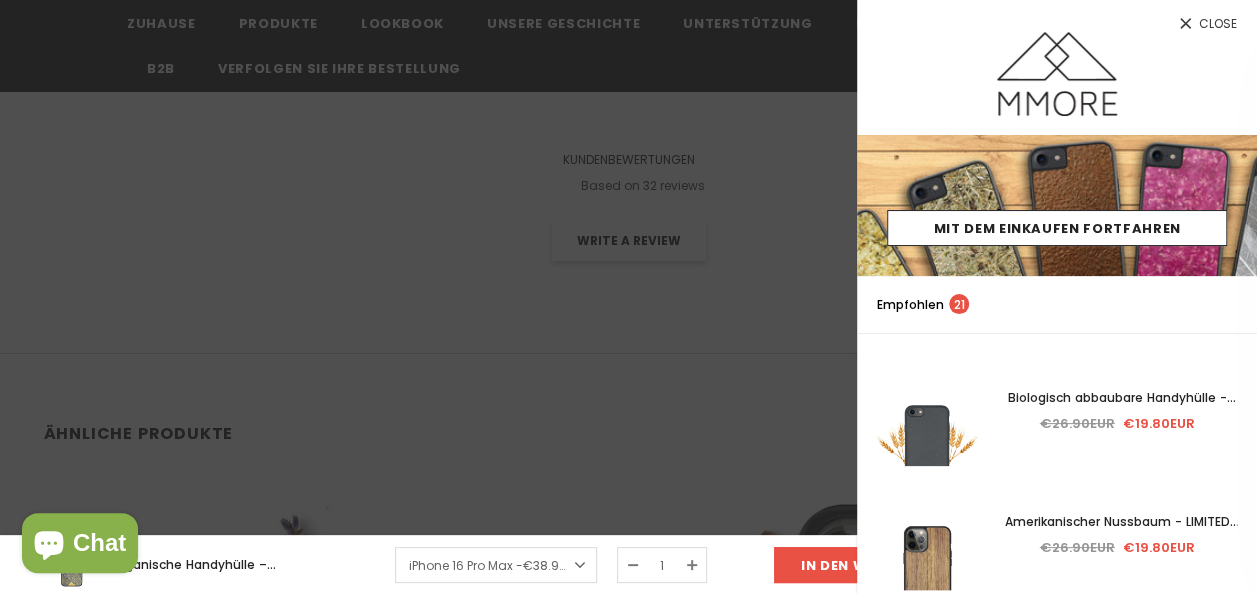 scroll, scrollTop: 6932, scrollLeft: 0, axis: vertical 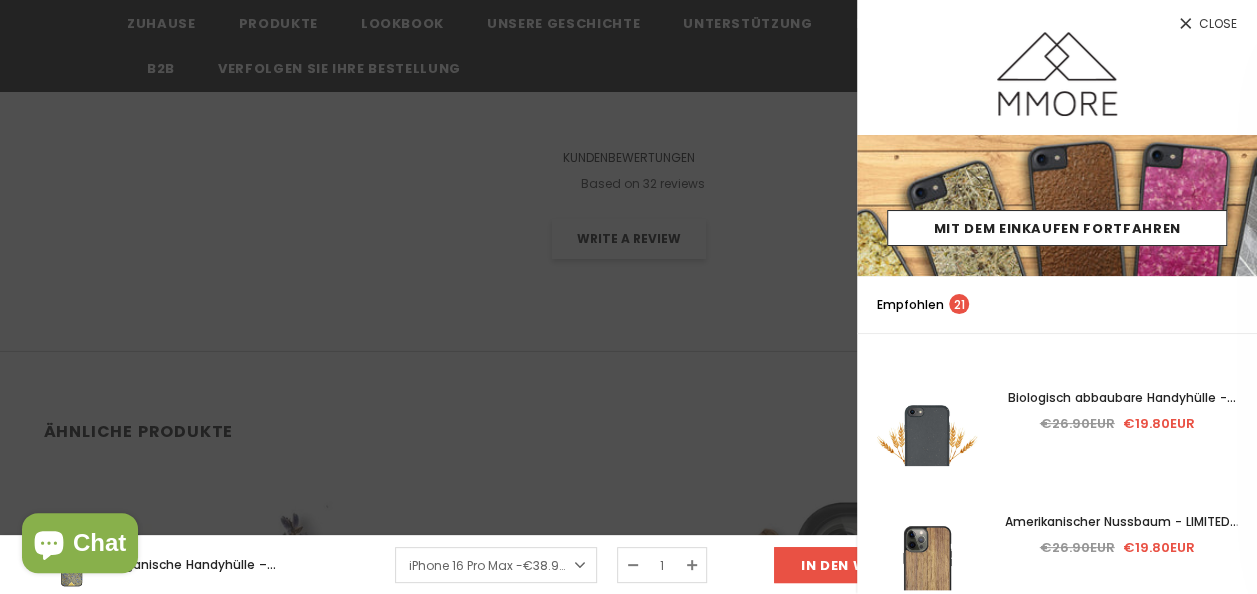 click at bounding box center (628, 297) 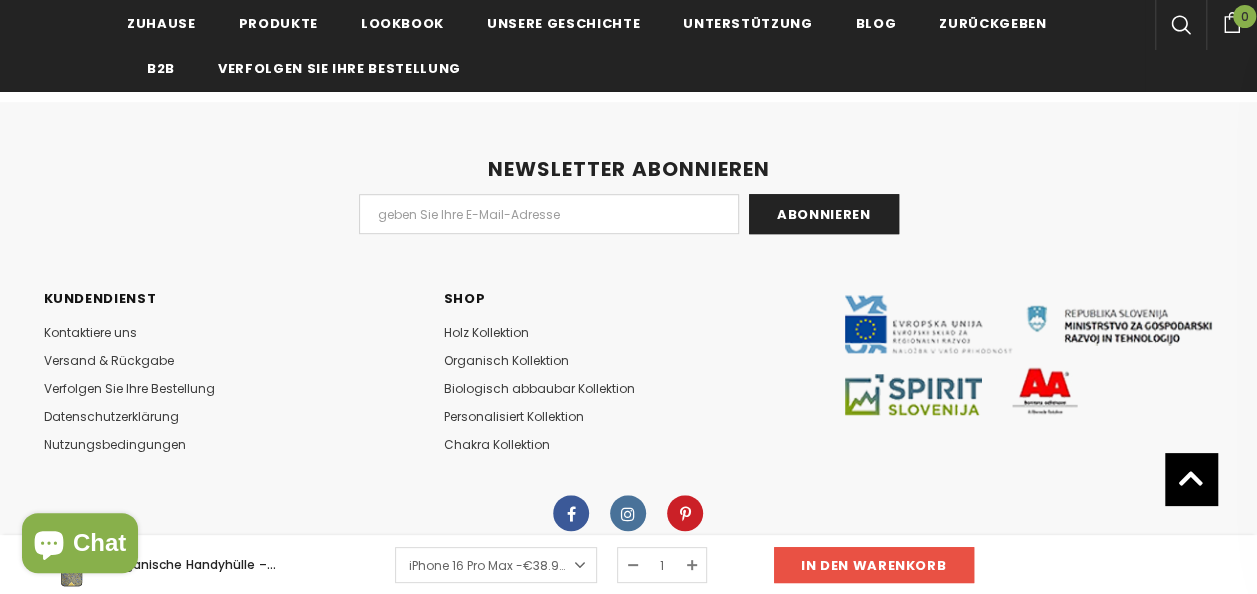 scroll, scrollTop: 8098, scrollLeft: 0, axis: vertical 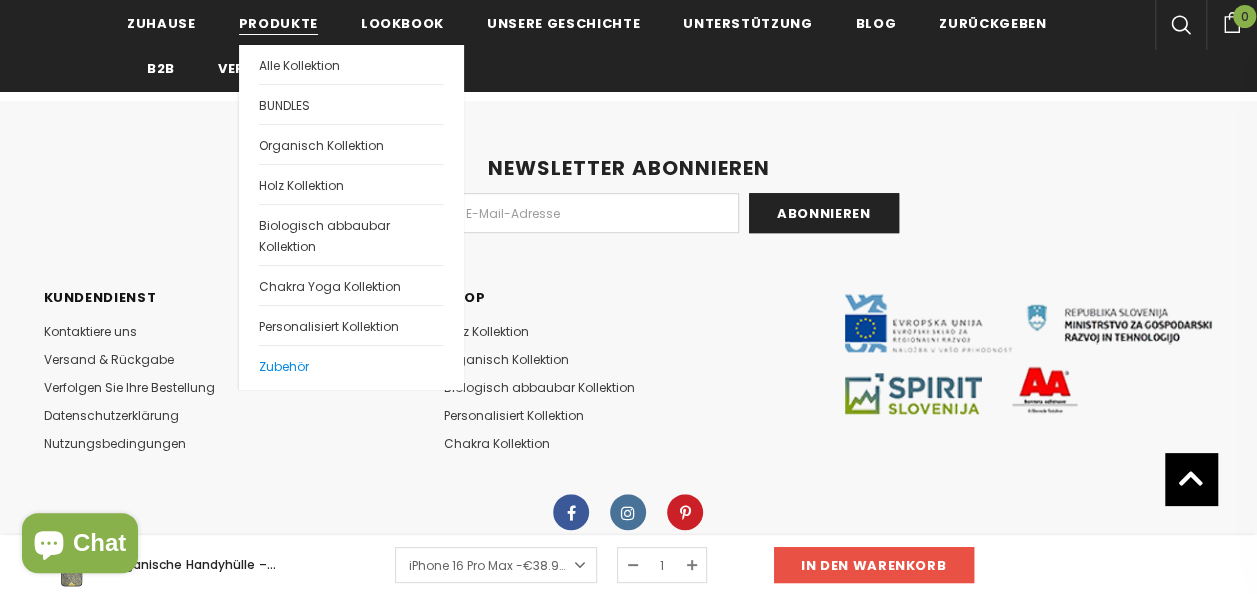 click on "Zubehör" at bounding box center (284, 366) 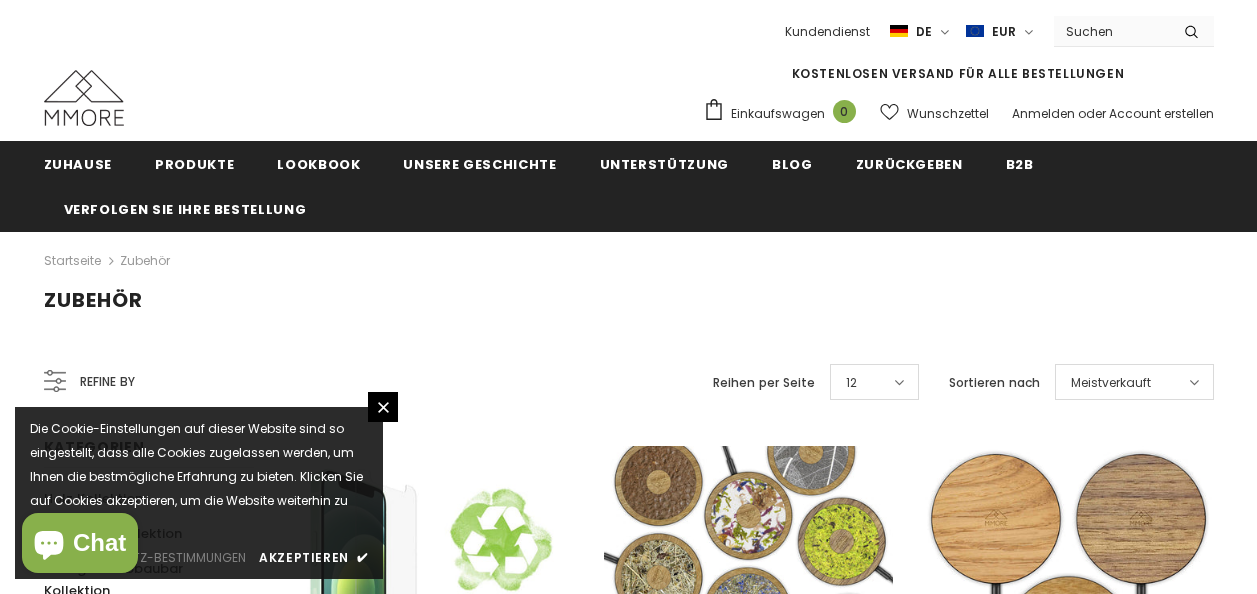 scroll, scrollTop: 0, scrollLeft: 0, axis: both 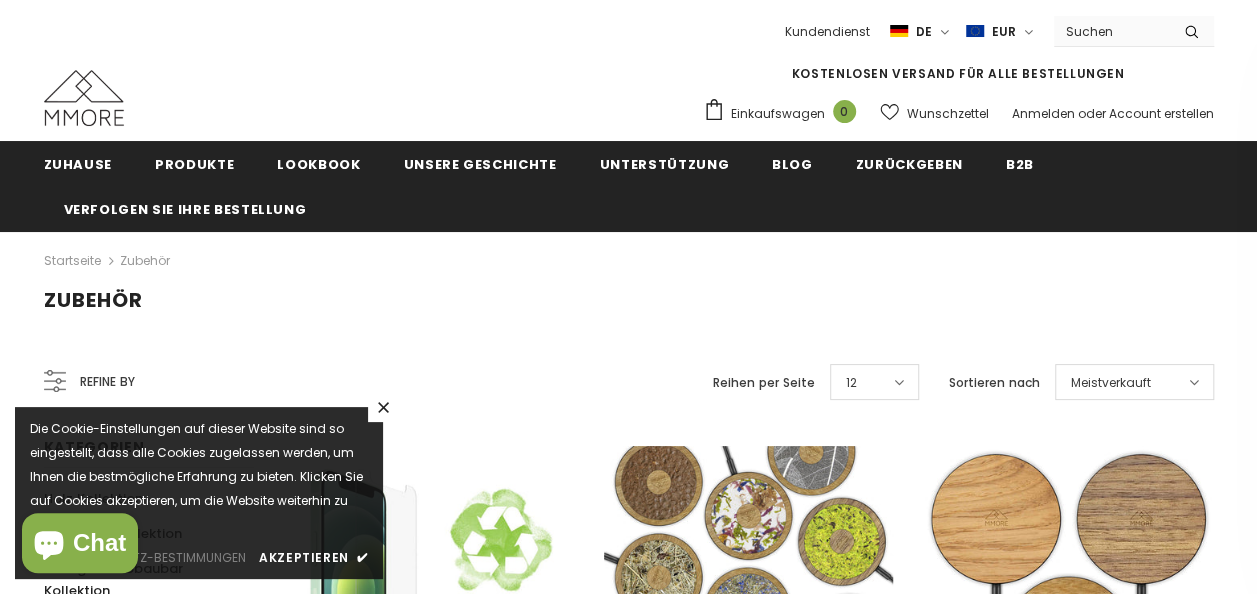 click 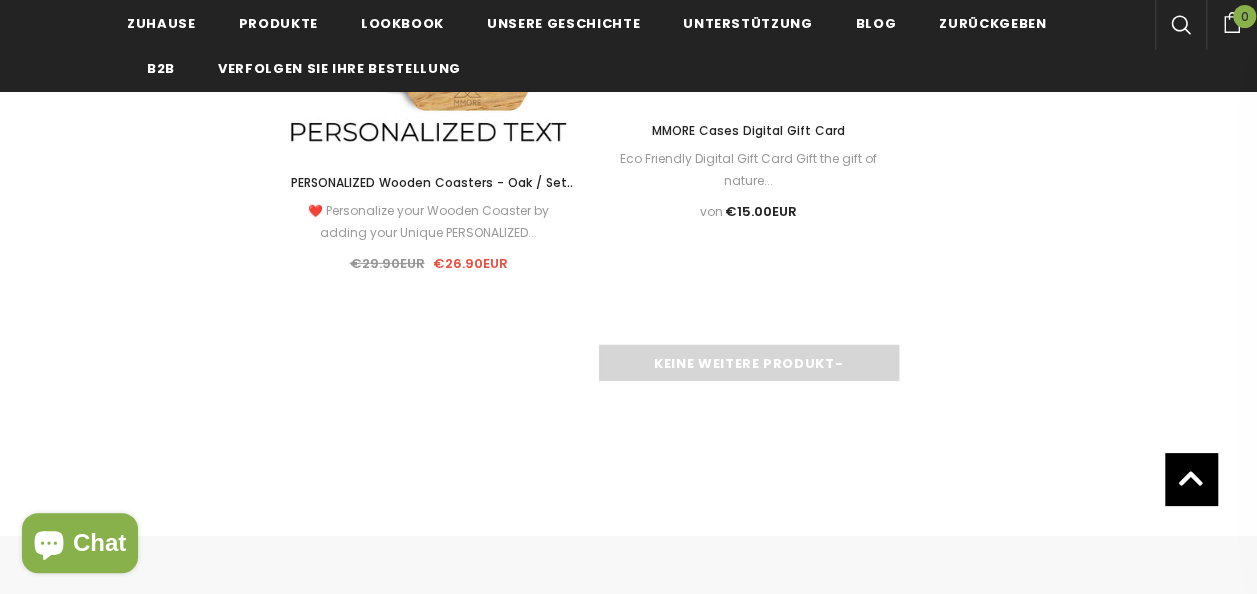 scroll, scrollTop: 2930, scrollLeft: 0, axis: vertical 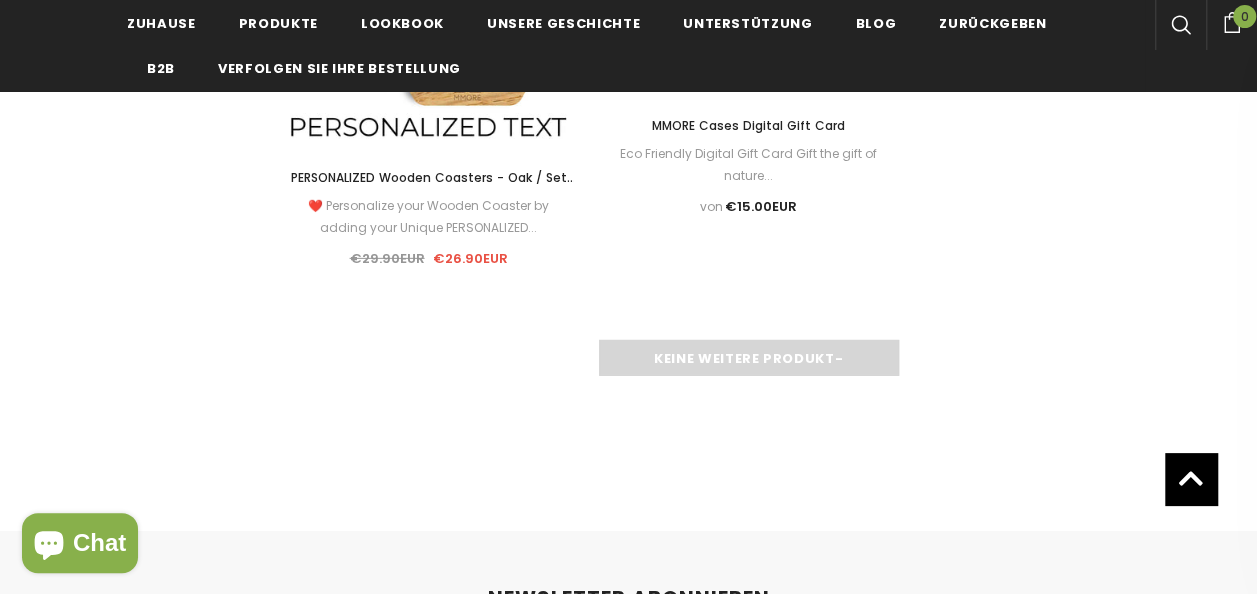 drag, startPoint x: 556, startPoint y: 389, endPoint x: 338, endPoint y: 318, distance: 229.27058 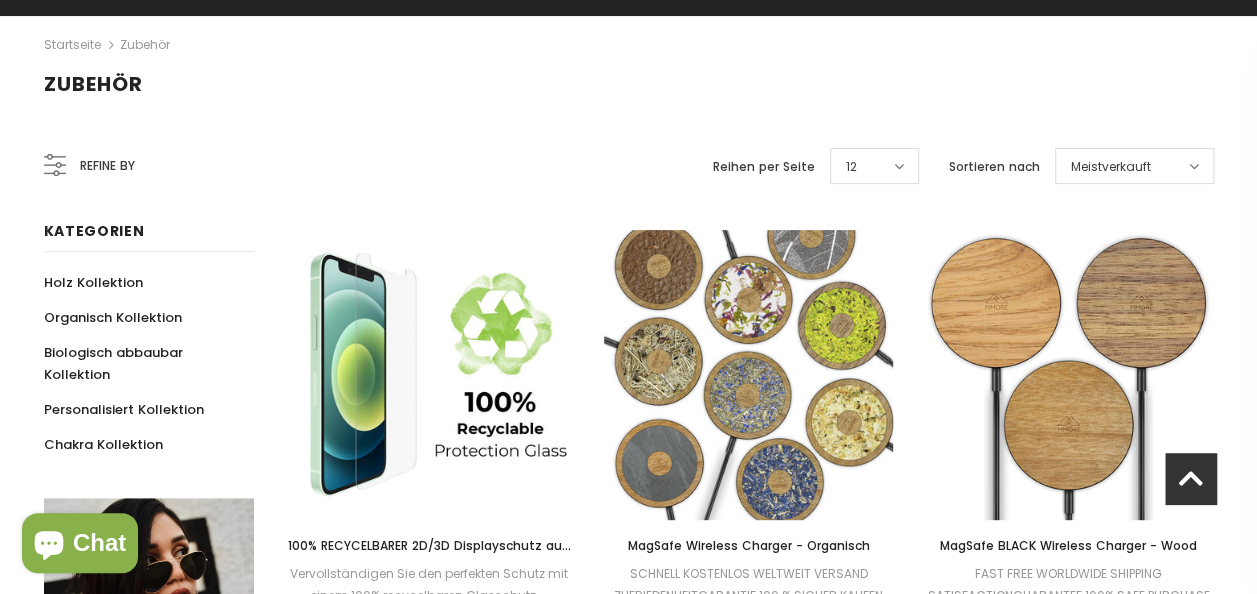 scroll, scrollTop: 0, scrollLeft: 0, axis: both 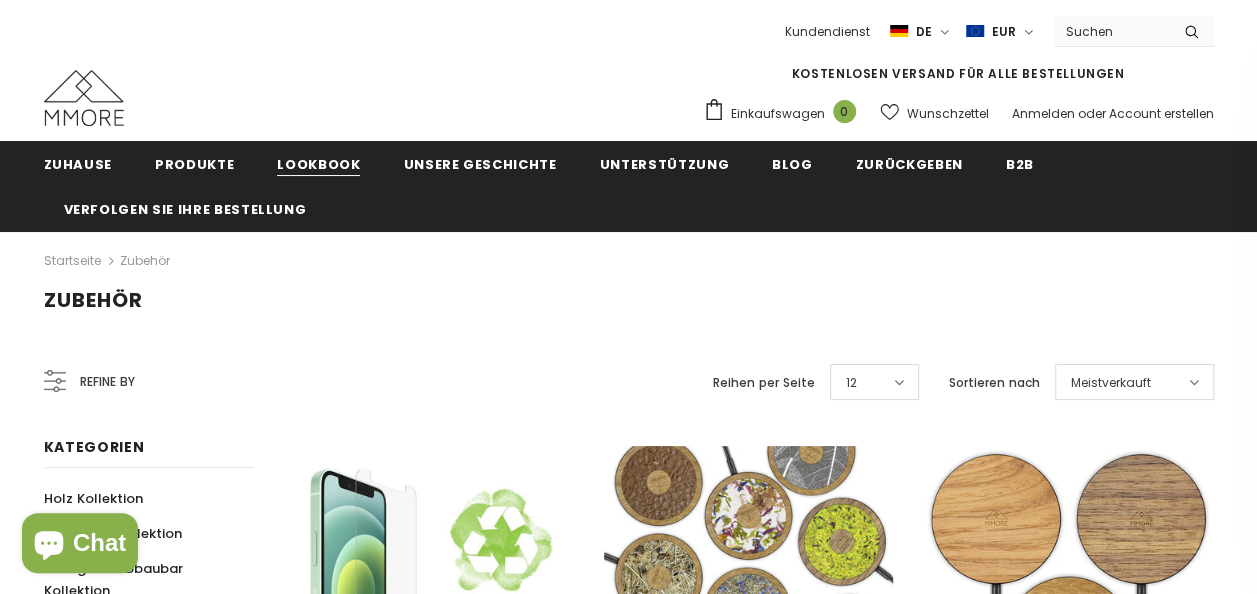 click on "Lookbook" at bounding box center [318, 164] 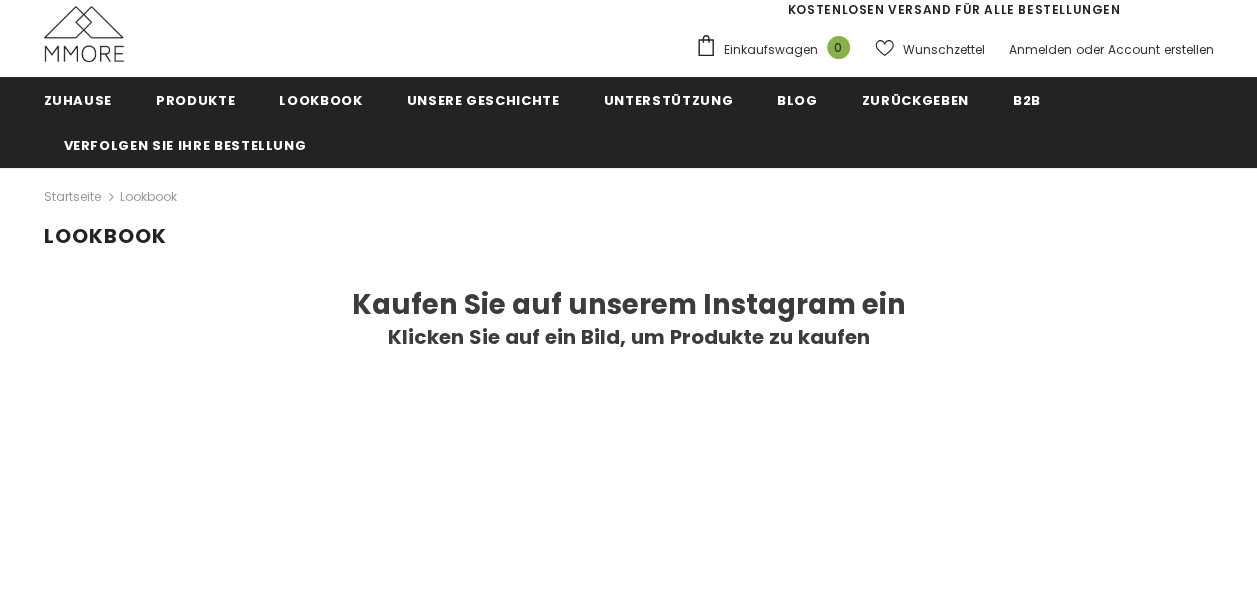 scroll, scrollTop: 0, scrollLeft: 0, axis: both 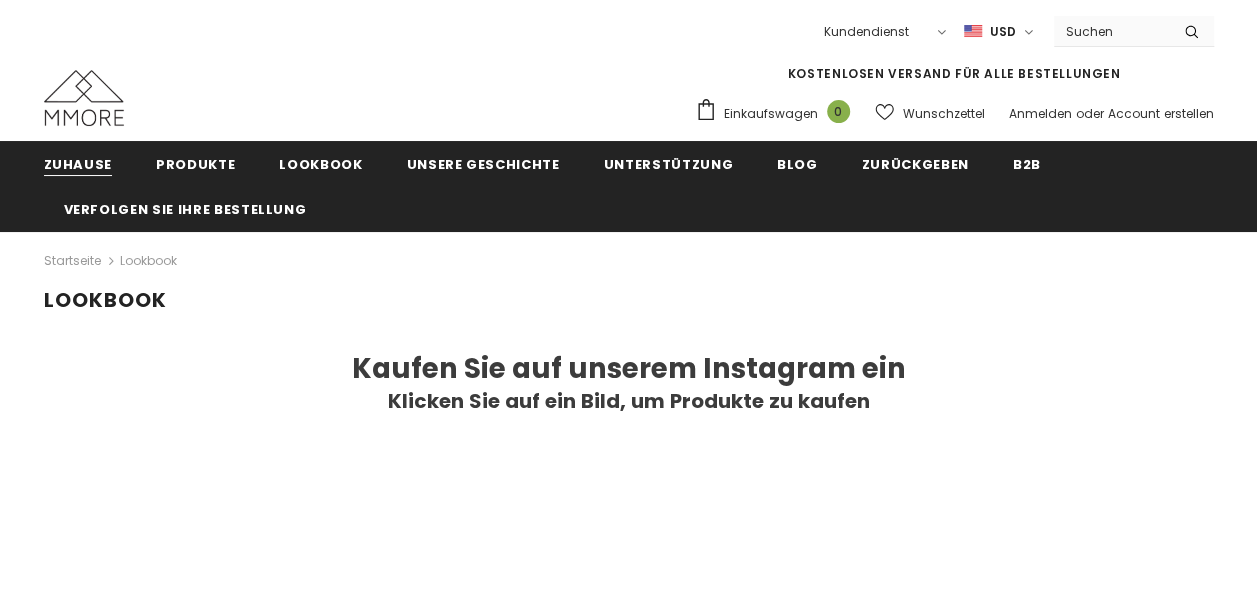 click on "Zuhause" at bounding box center [78, 164] 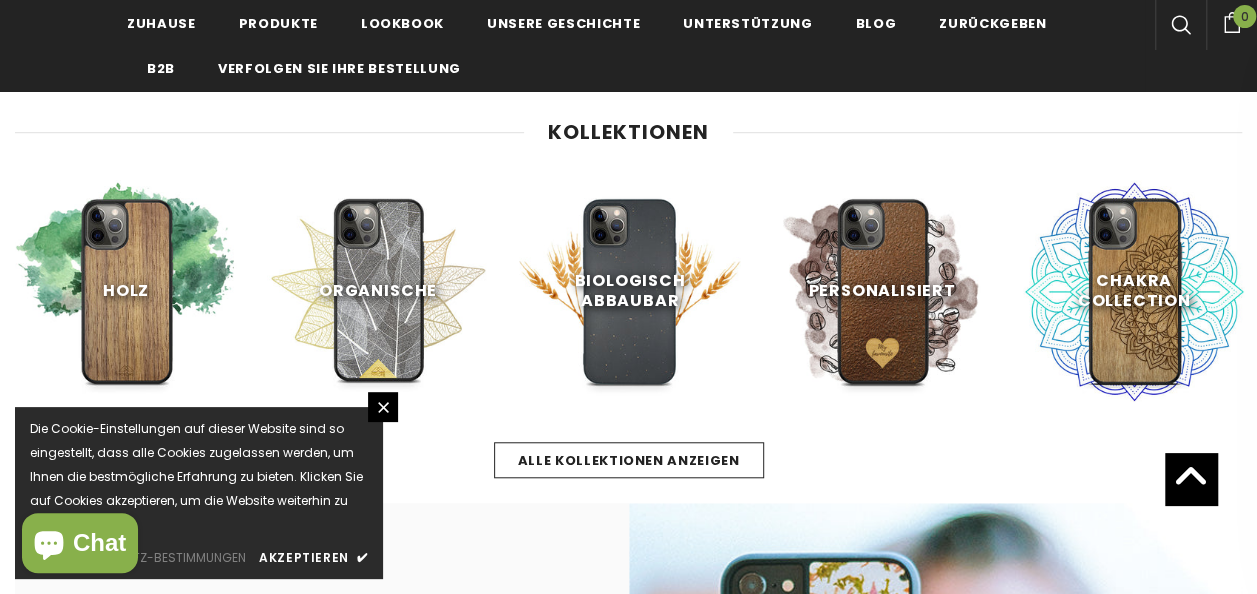 scroll, scrollTop: 640, scrollLeft: 0, axis: vertical 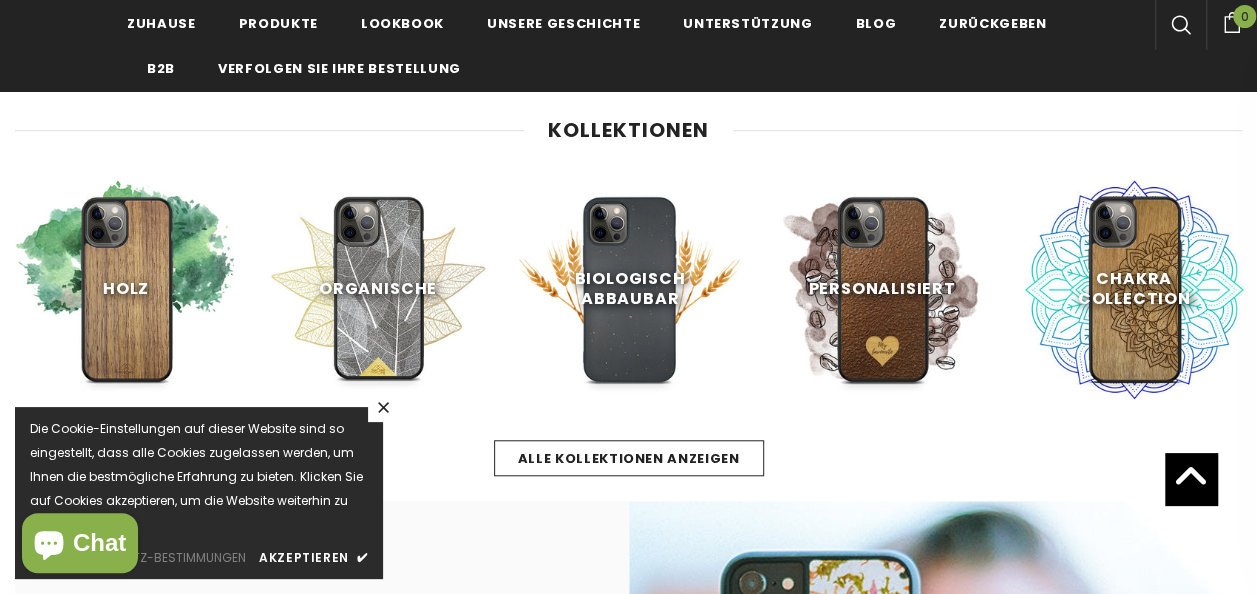 click at bounding box center (383, 407) 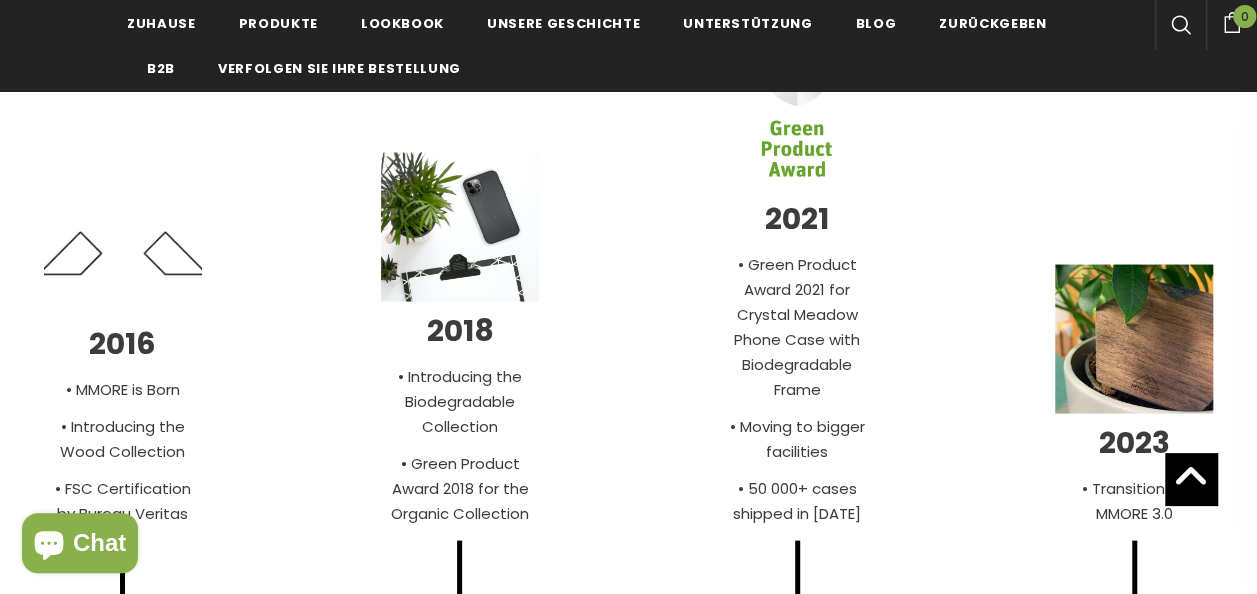 scroll, scrollTop: 5578, scrollLeft: 0, axis: vertical 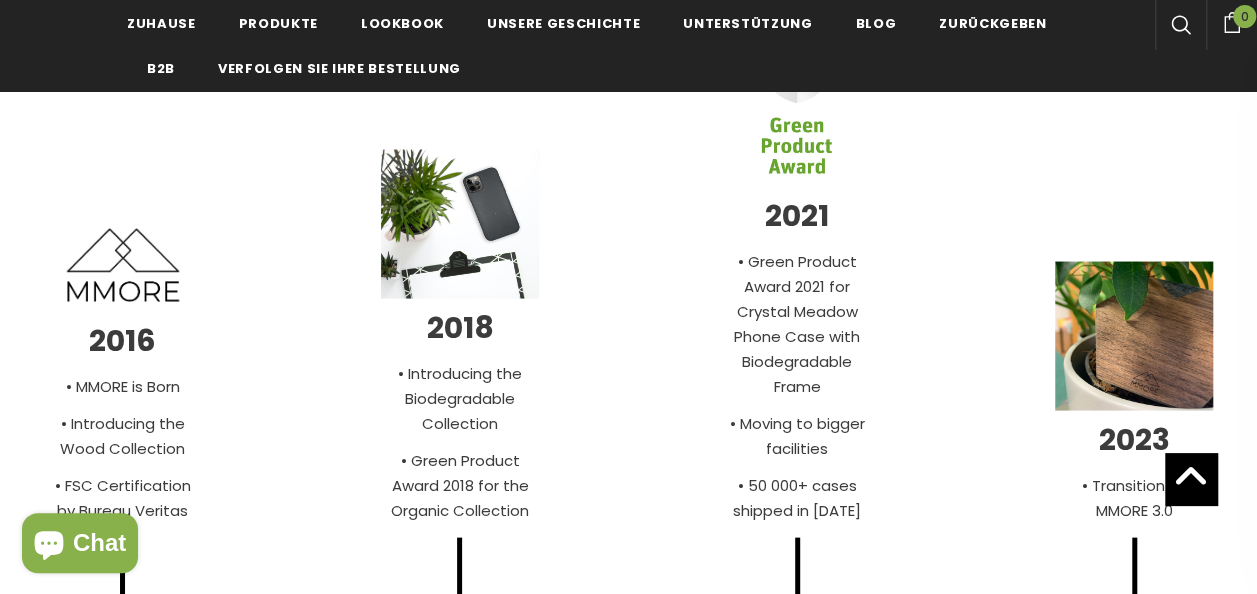 click on "•	Introducing the Biodegradable Collection" at bounding box center [460, 397] 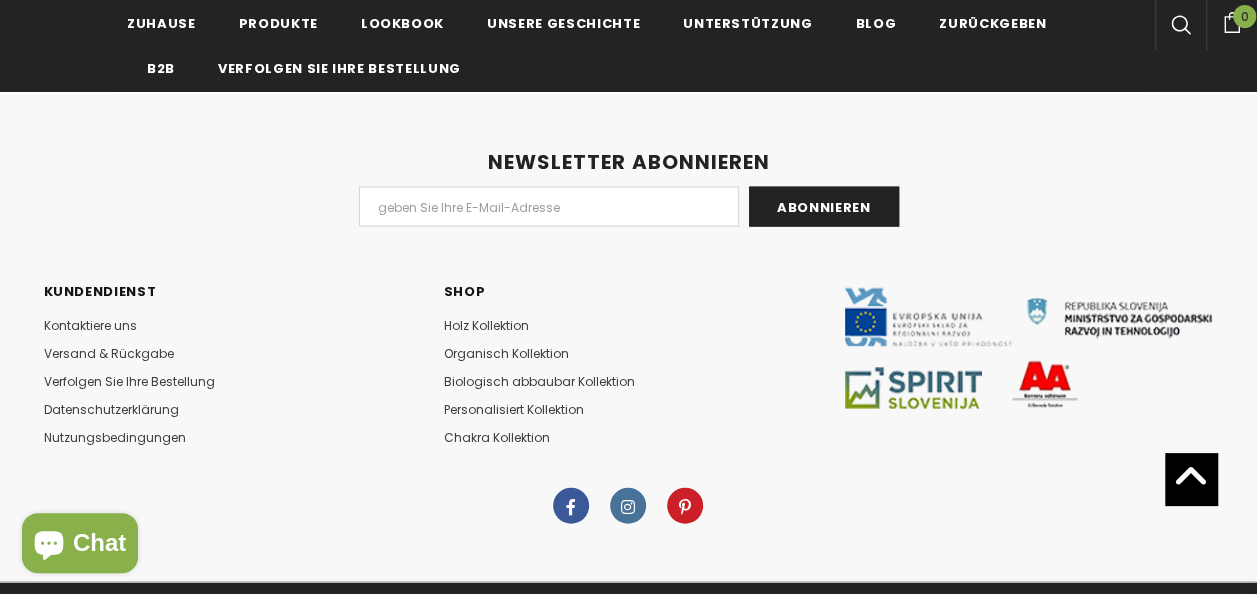 scroll, scrollTop: 9728, scrollLeft: 0, axis: vertical 